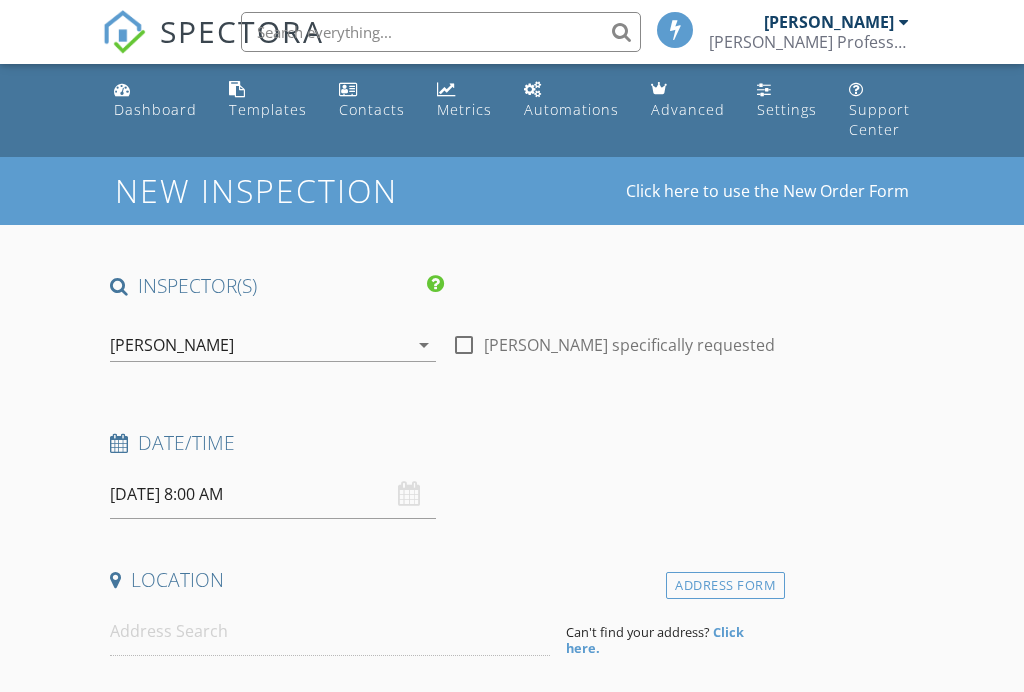 scroll, scrollTop: 0, scrollLeft: 0, axis: both 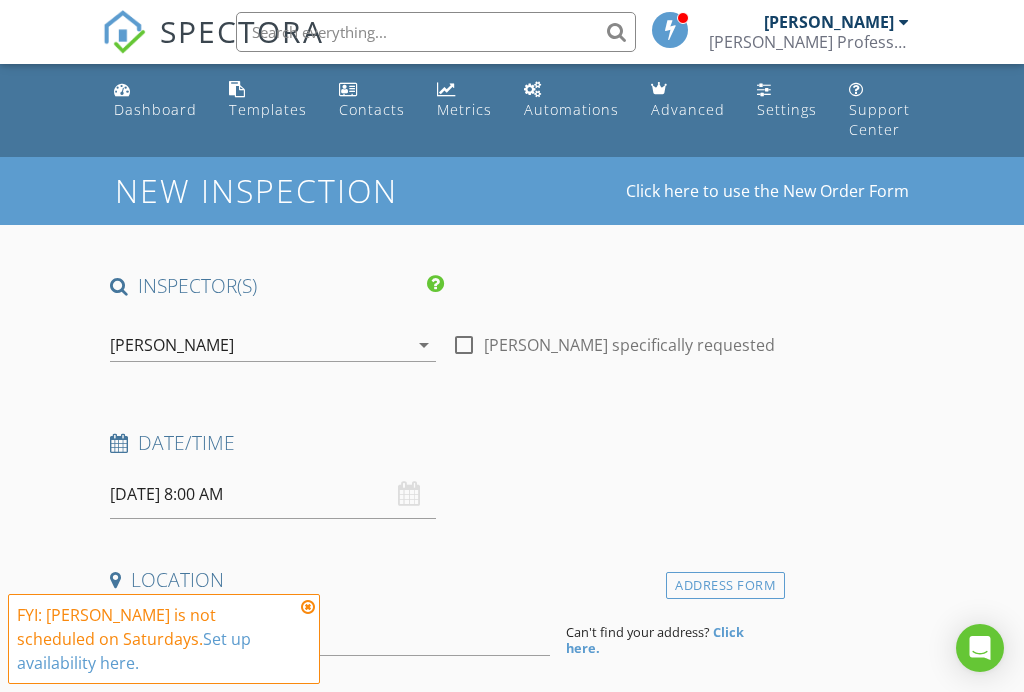 click on "[DATE] 8:00 AM" at bounding box center [272, 494] 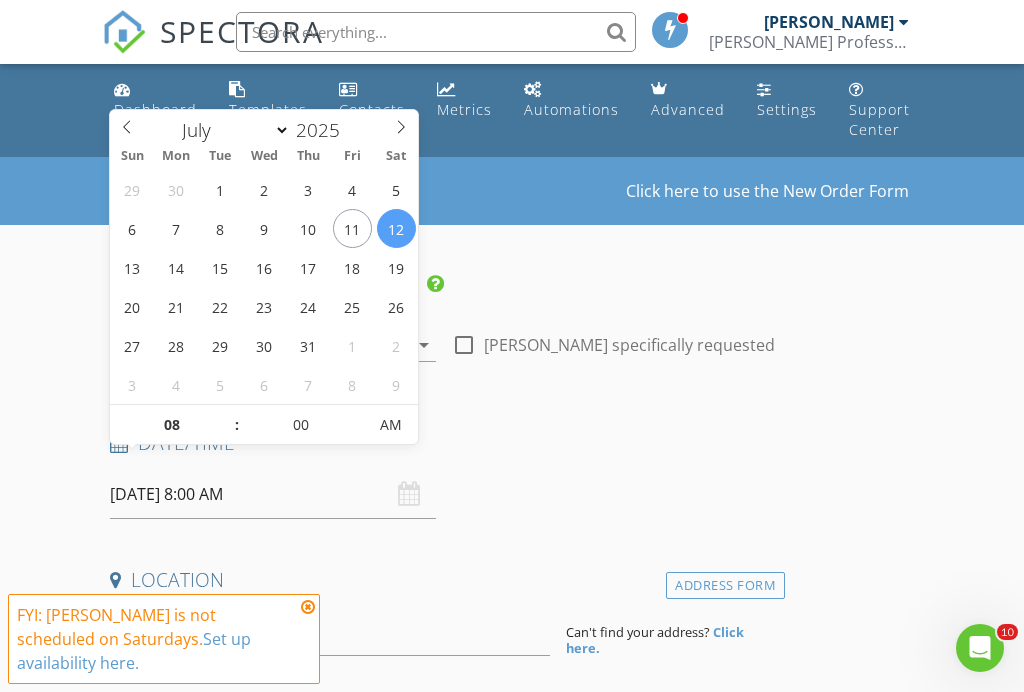 scroll, scrollTop: 0, scrollLeft: 0, axis: both 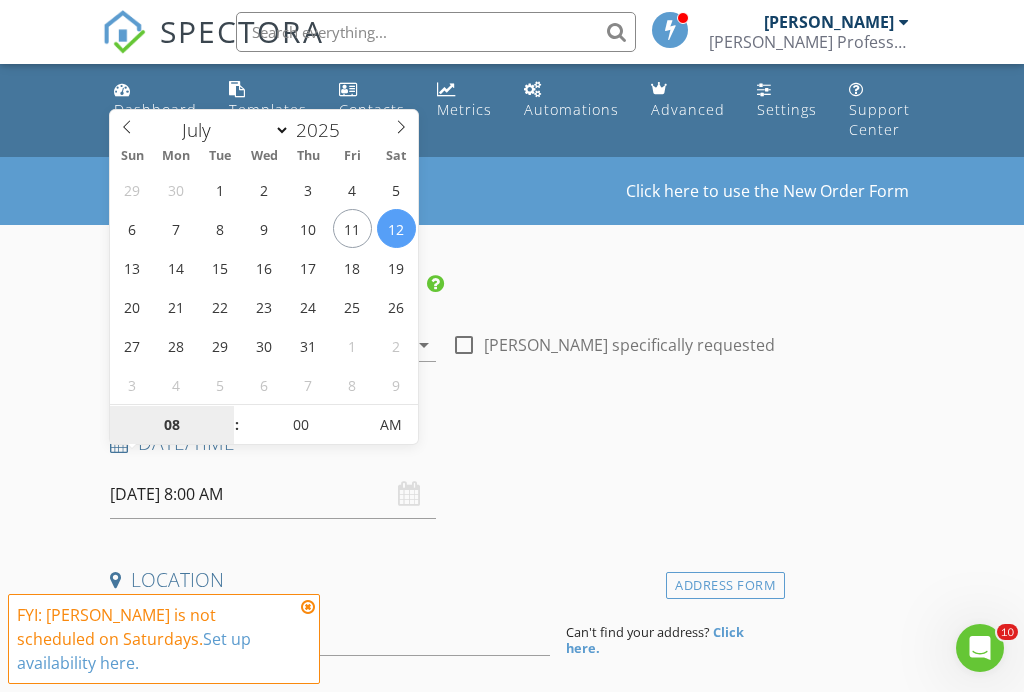 type on "07/11/2025 8:00 AM" 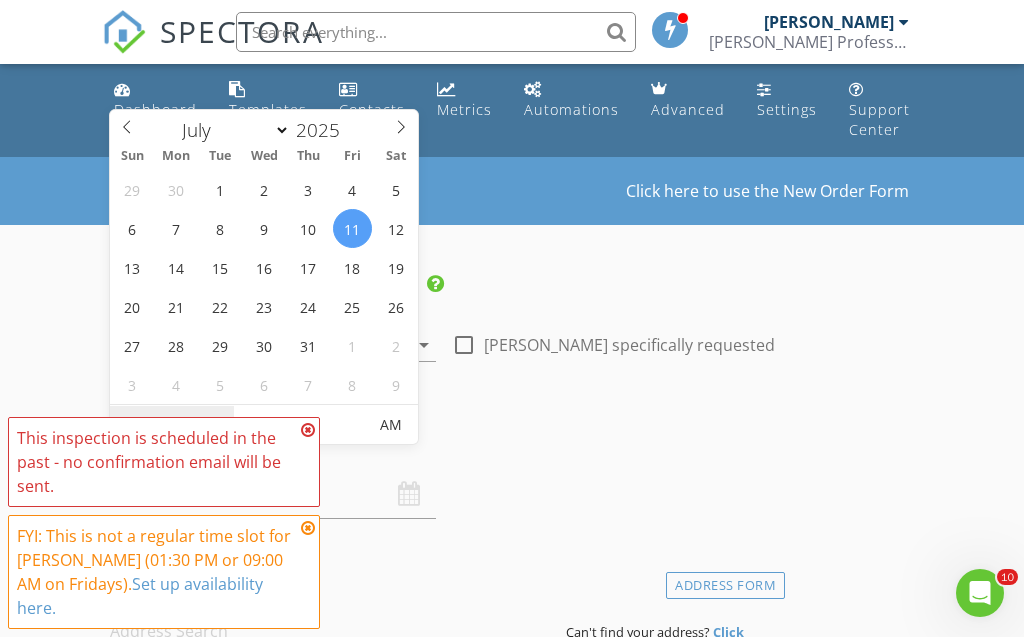 type on "09" 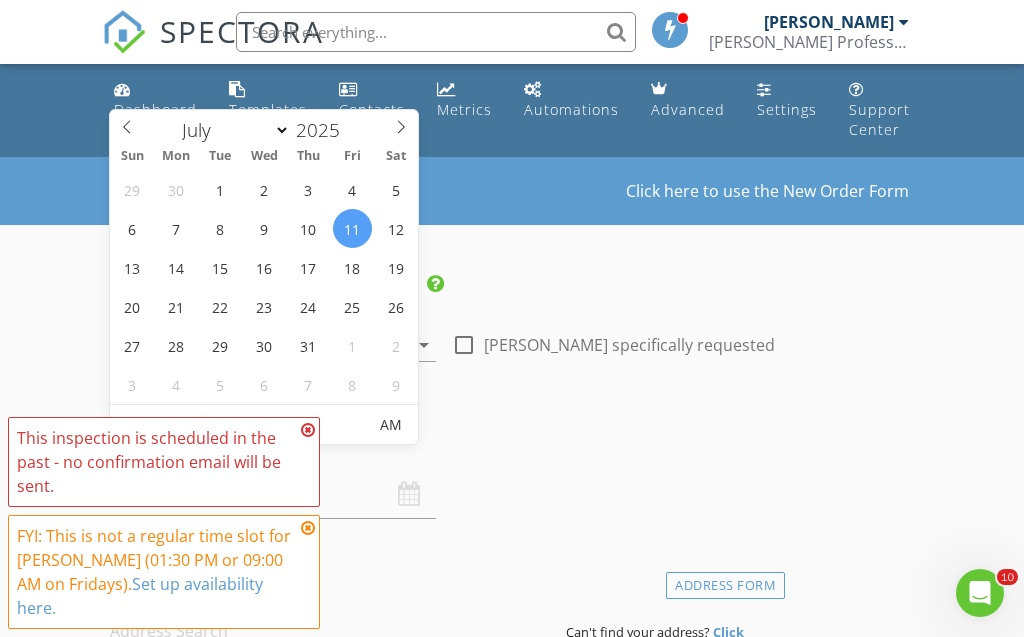 click on "Date/Time" at bounding box center (443, 443) 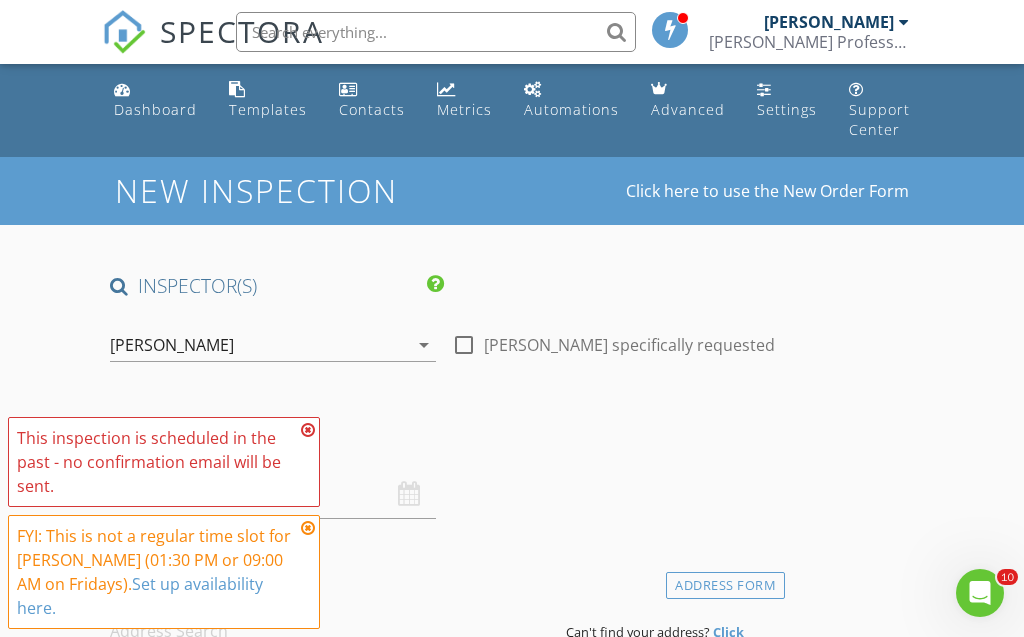 type on "07/11/2025 9:00 AM" 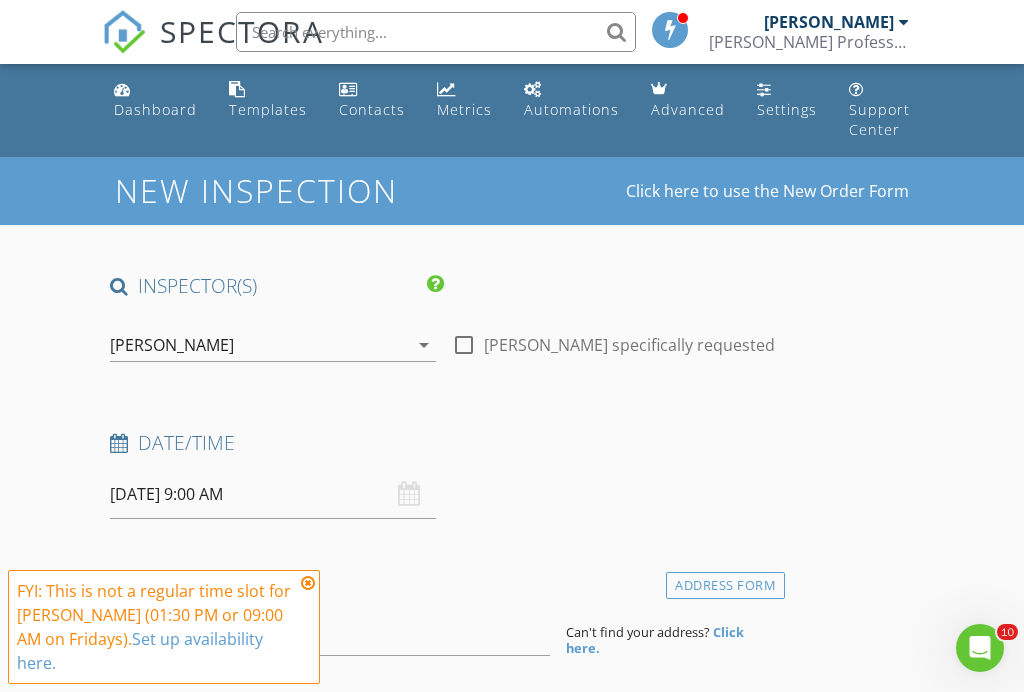 click at bounding box center (308, 583) 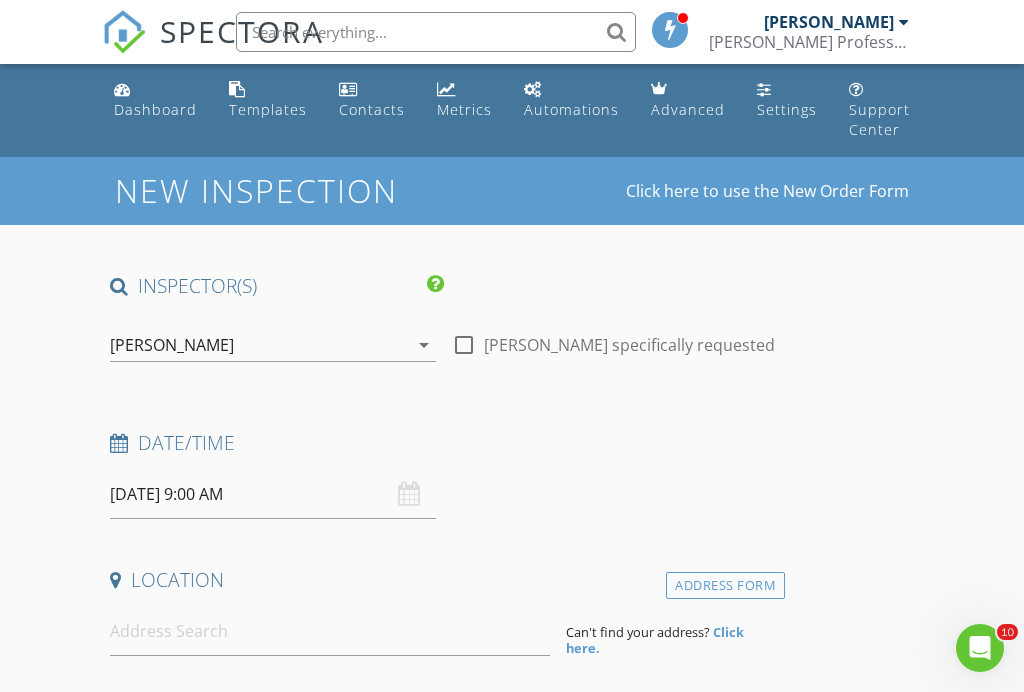 click on "Location" at bounding box center (443, 587) 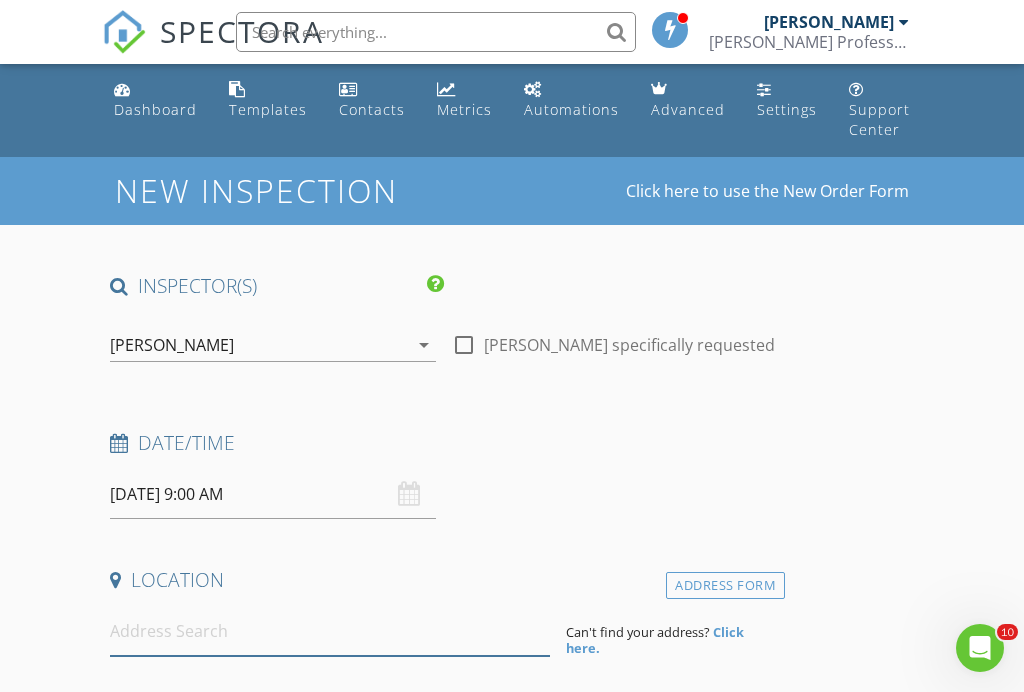 click at bounding box center [329, 631] 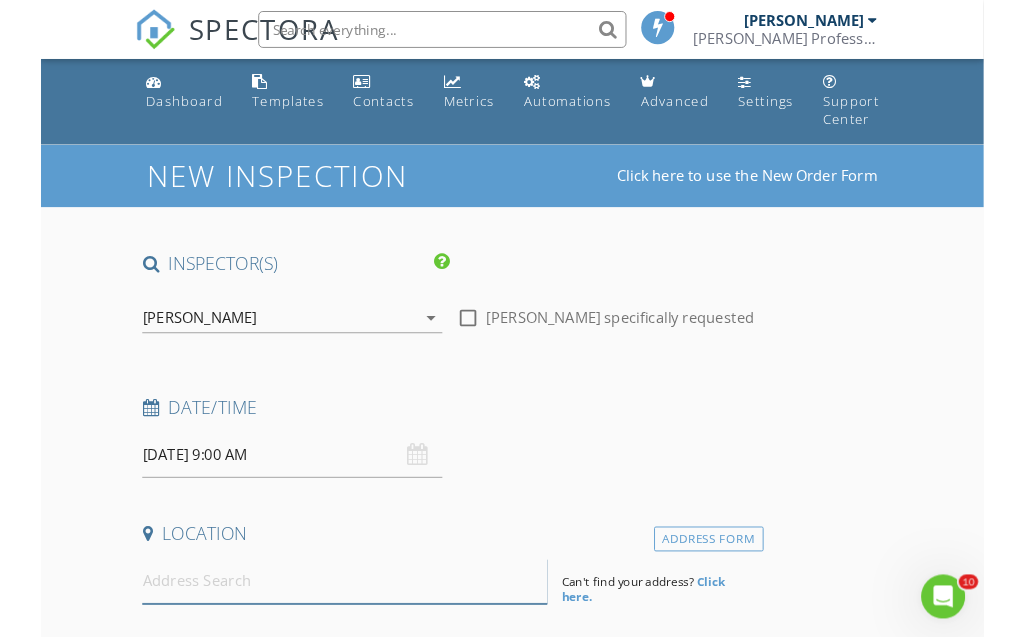 scroll, scrollTop: 288, scrollLeft: 0, axis: vertical 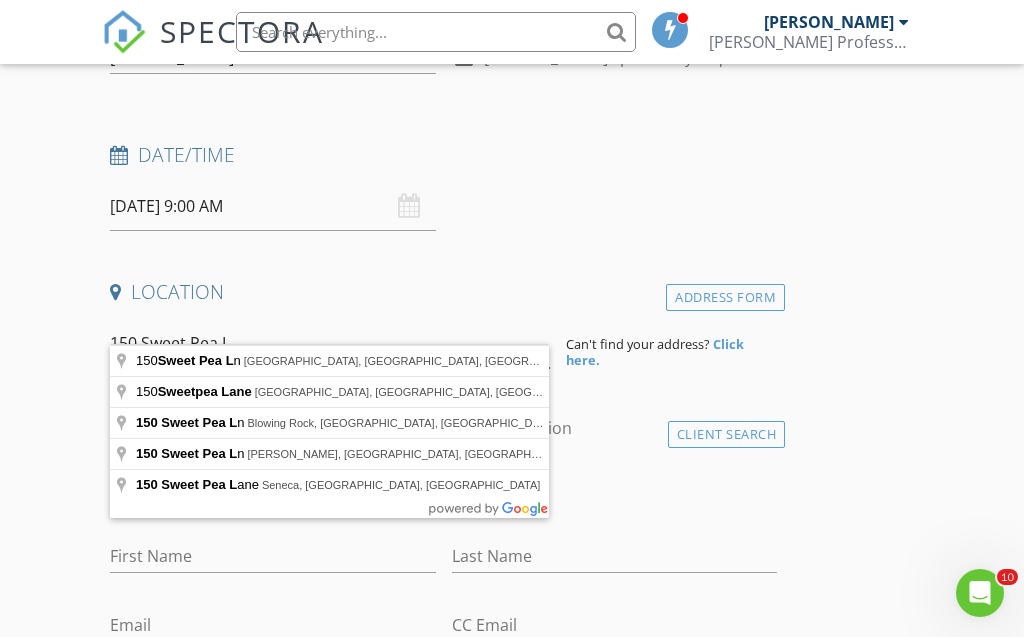 type on "150 Sweet Pea Ln" 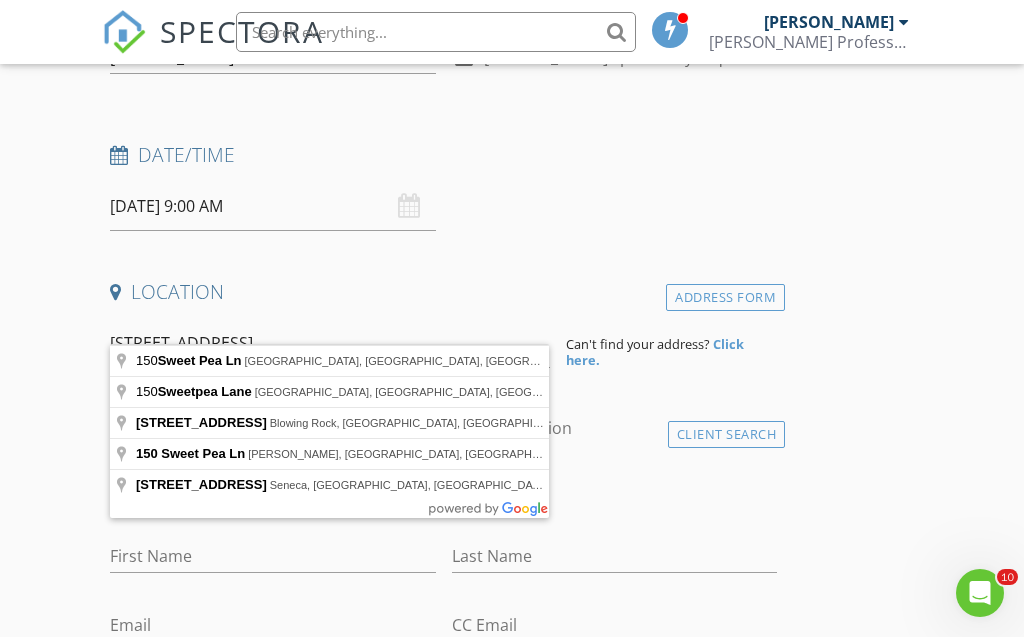 click on "Click here." at bounding box center [655, 352] 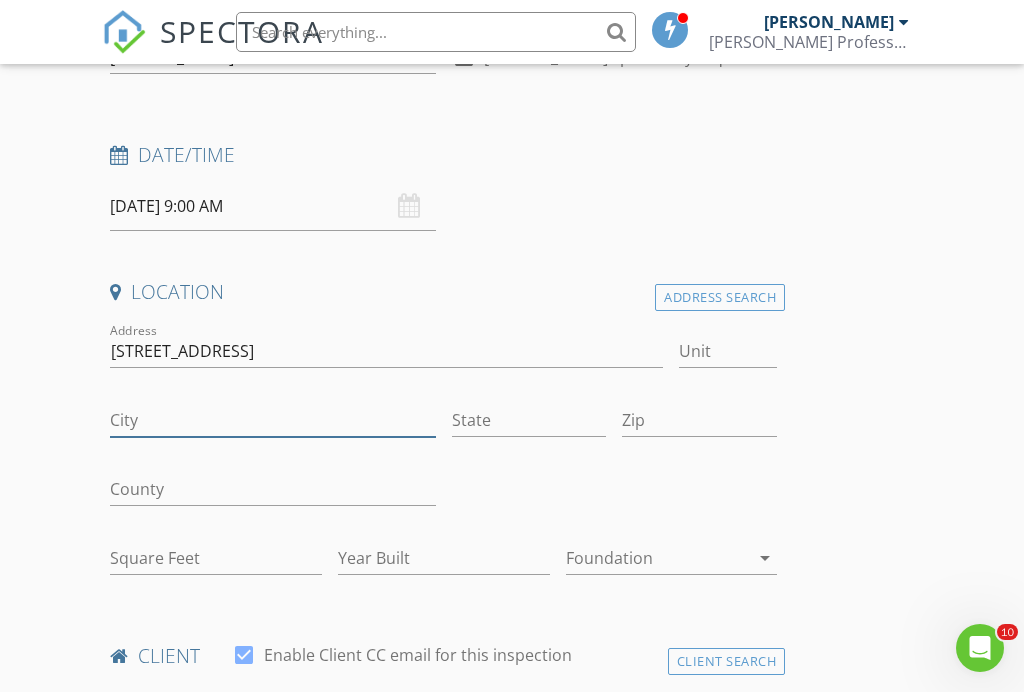 click on "City" at bounding box center (272, 420) 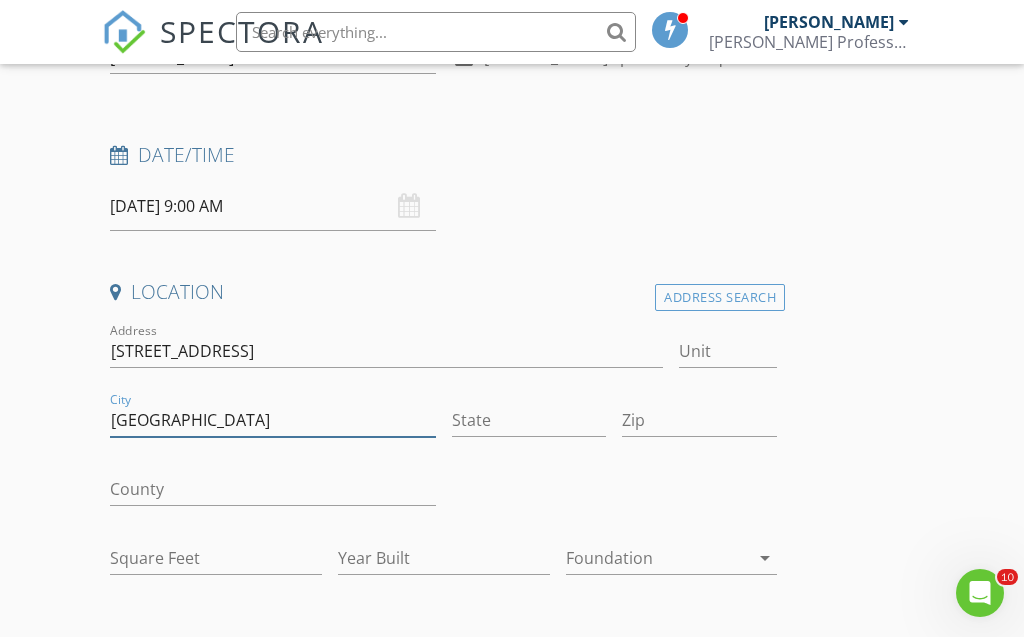 type on "[GEOGRAPHIC_DATA]" 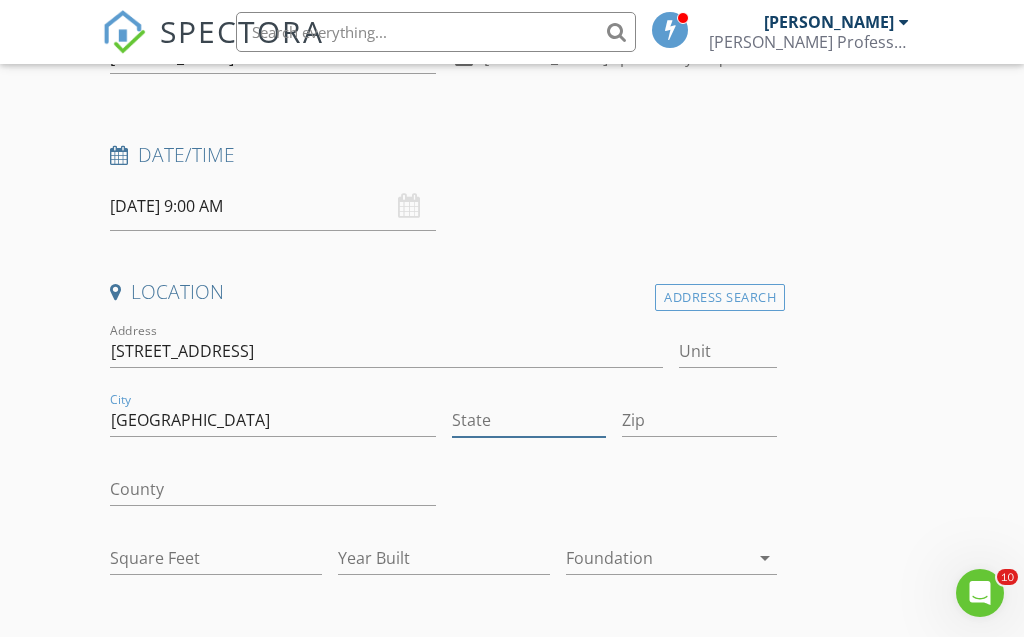 click on "State" at bounding box center (529, 420) 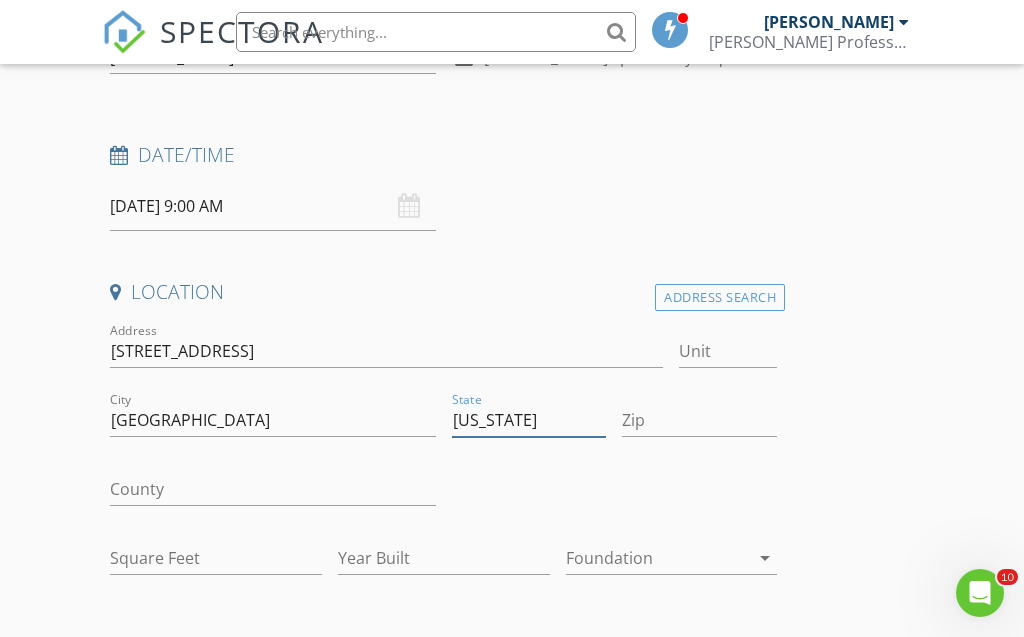 type on "[US_STATE]" 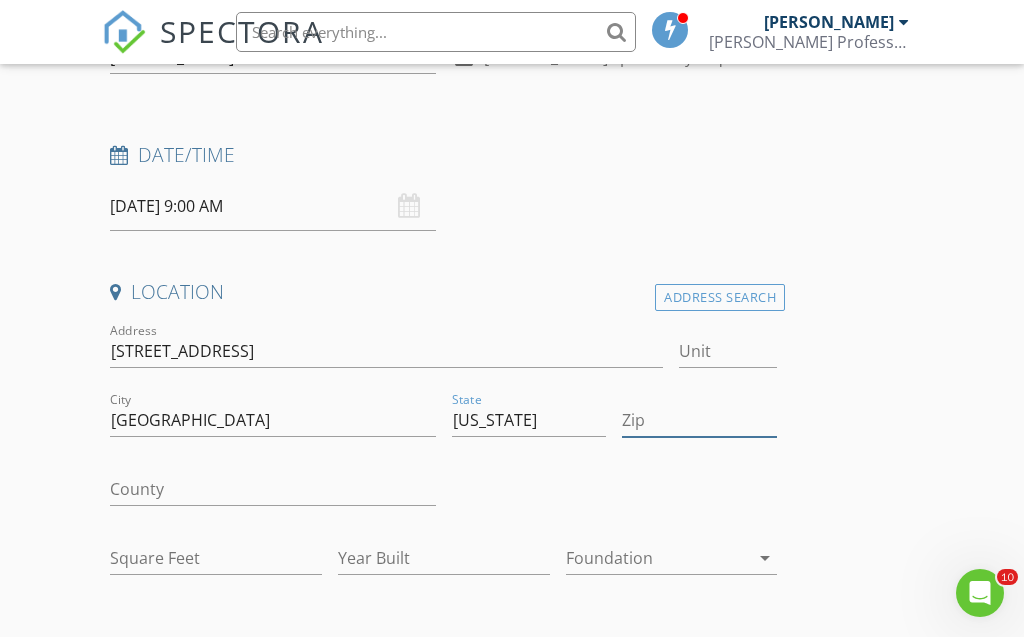 click on "Zip" at bounding box center (699, 420) 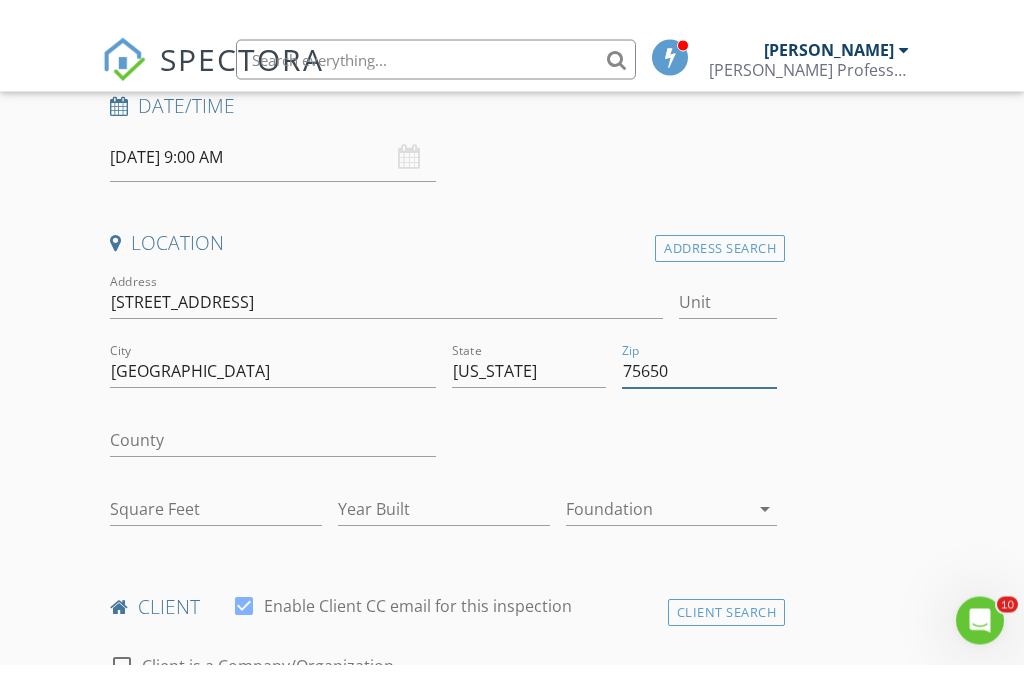 scroll, scrollTop: 377, scrollLeft: 0, axis: vertical 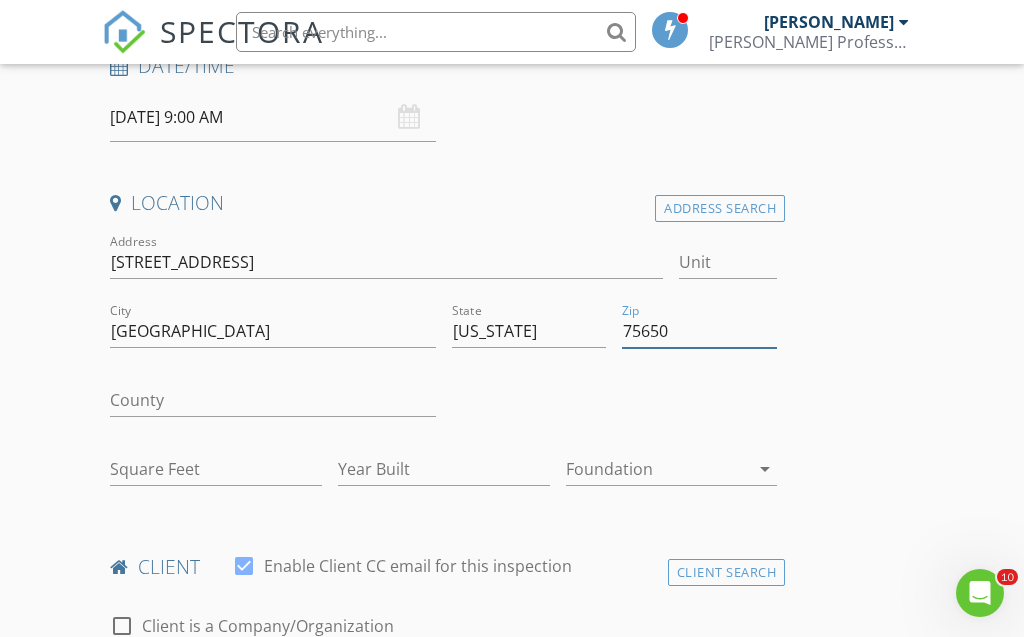type on "75650" 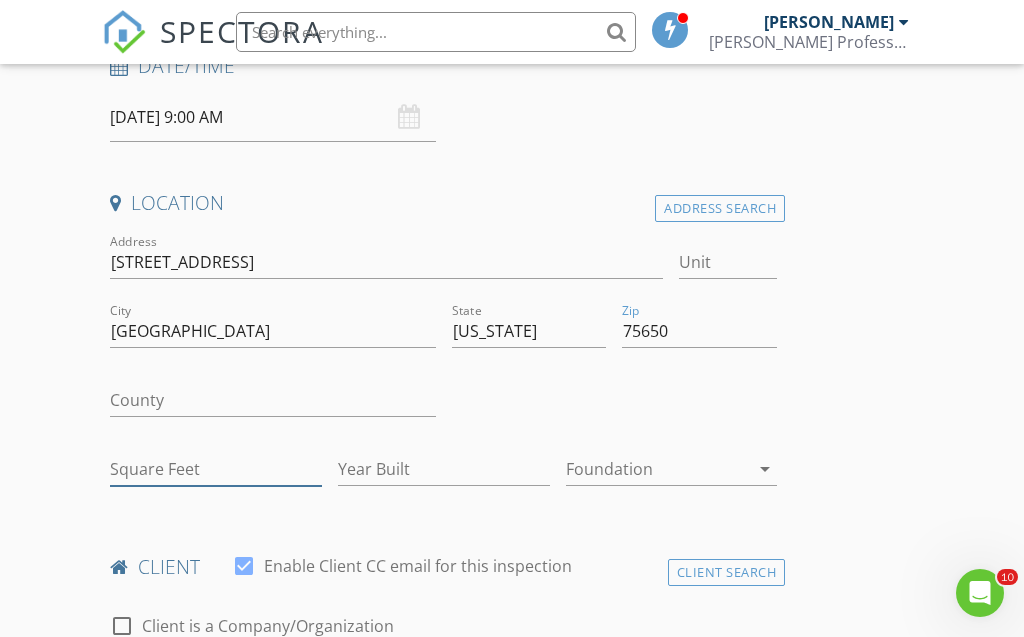 click on "Square Feet" at bounding box center (216, 469) 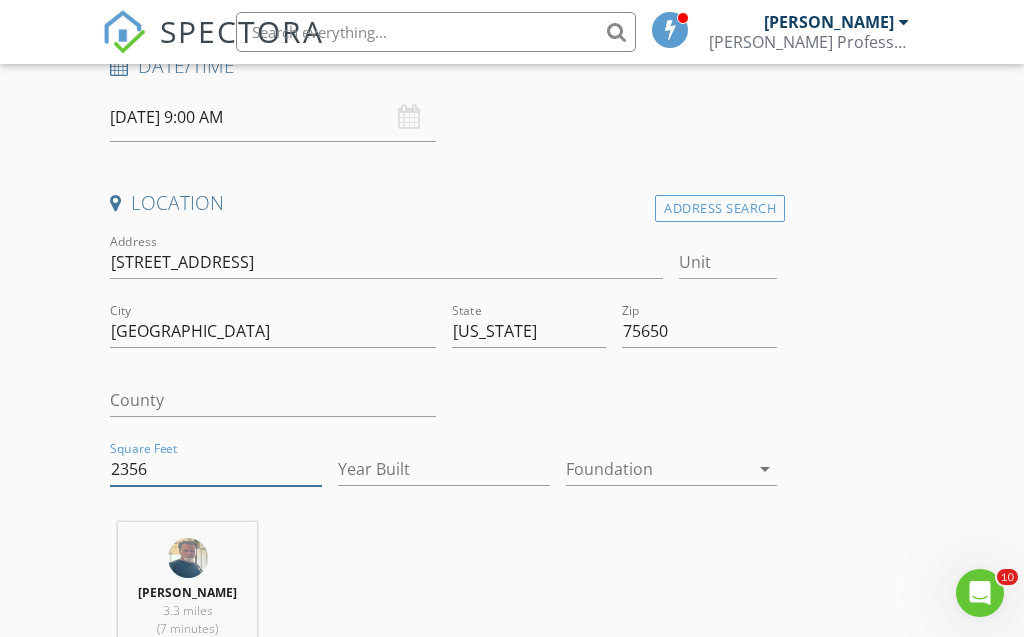 type on "2356" 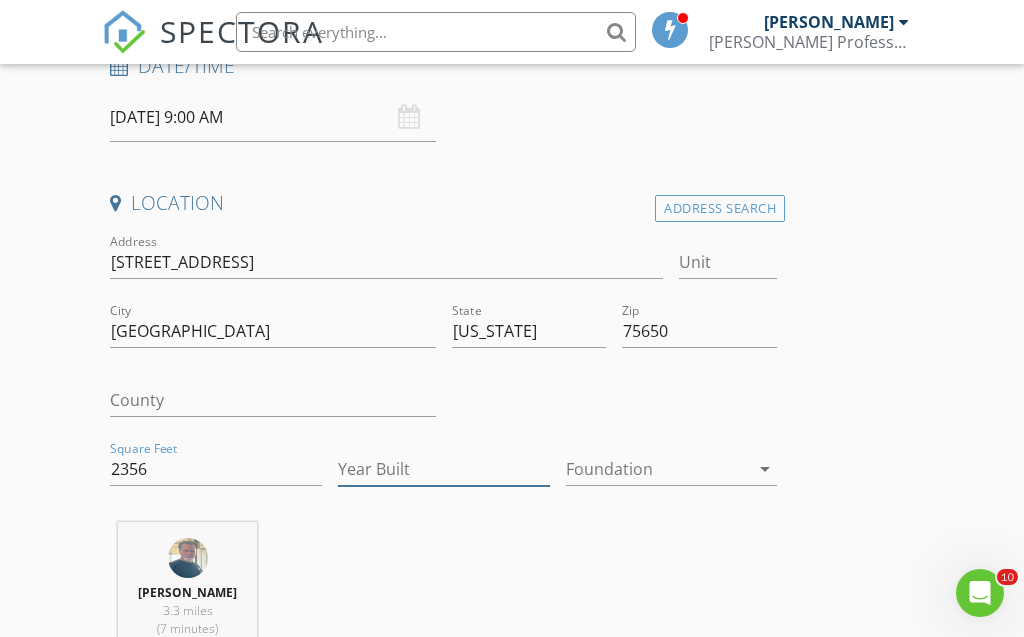 click on "Year Built" at bounding box center (444, 469) 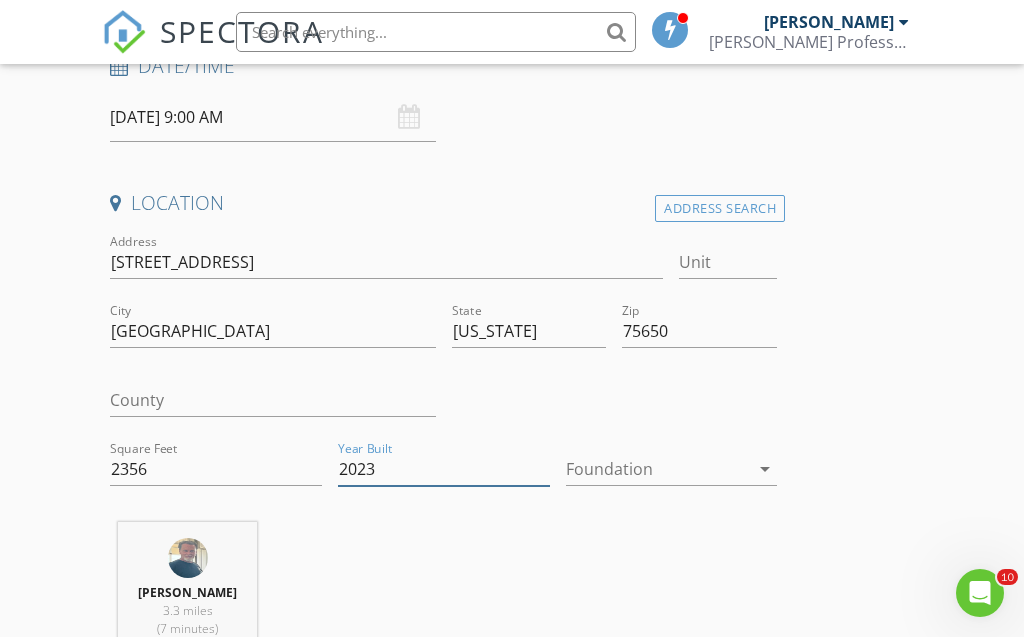 type on "2023" 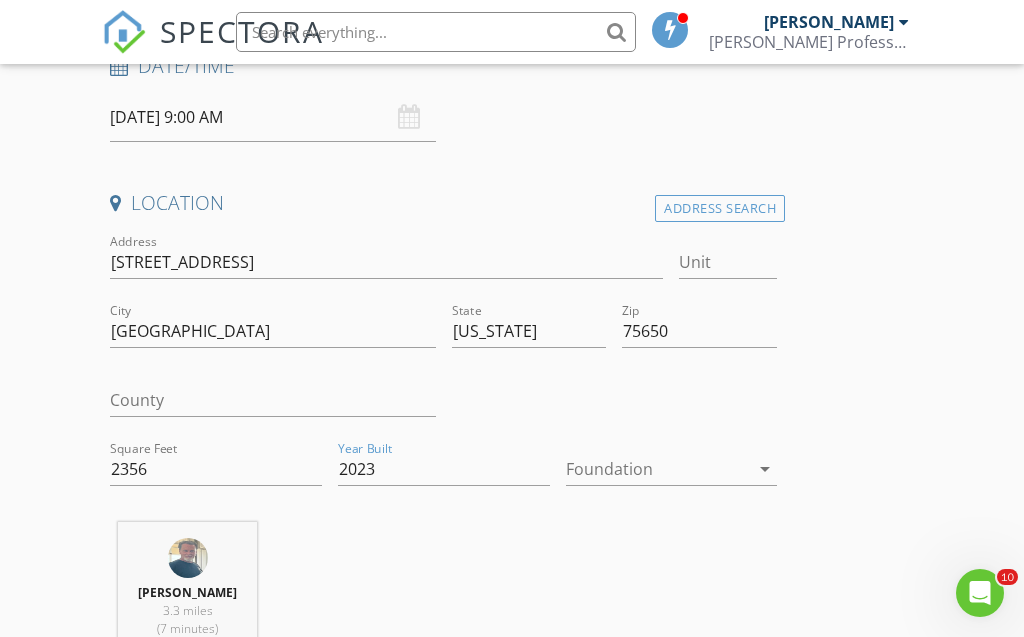 click on "arrow_drop_down" at bounding box center [765, 469] 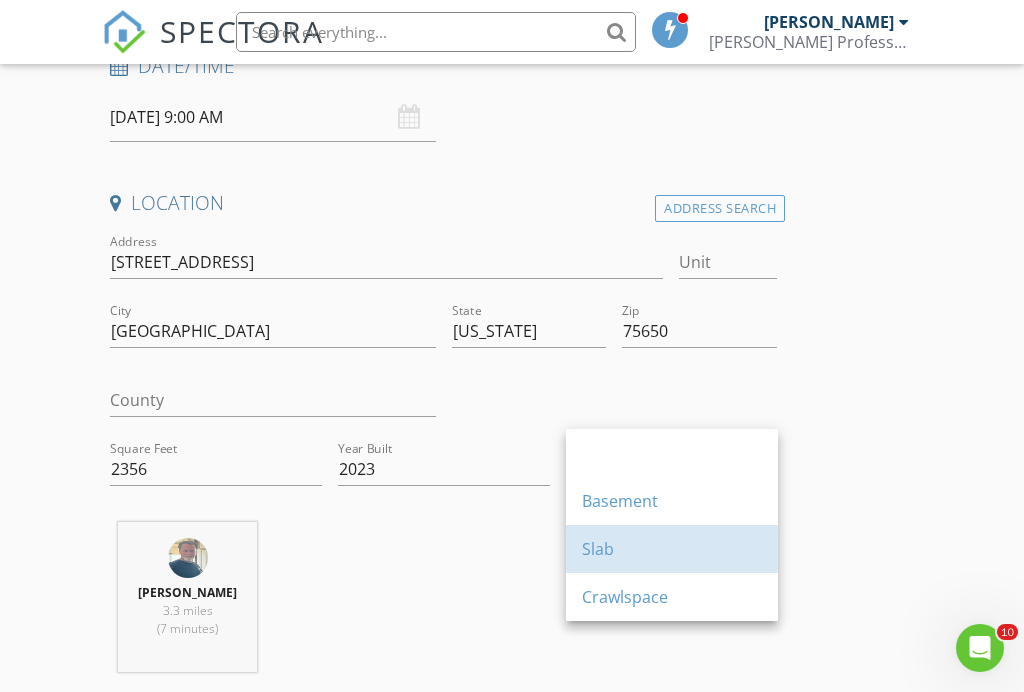 click on "Slab" at bounding box center [672, 549] 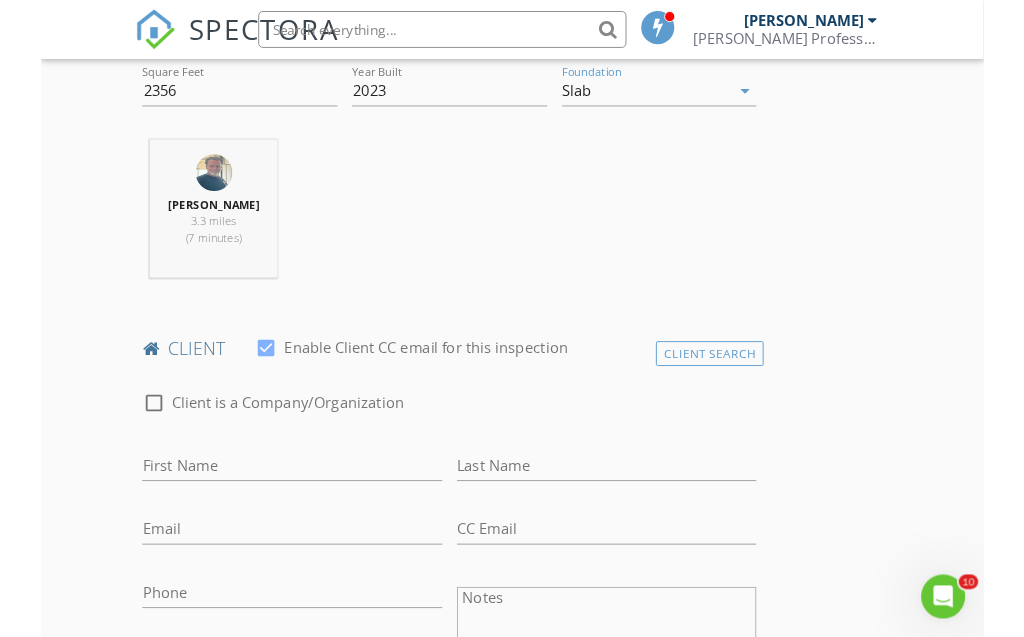 scroll, scrollTop: 752, scrollLeft: 0, axis: vertical 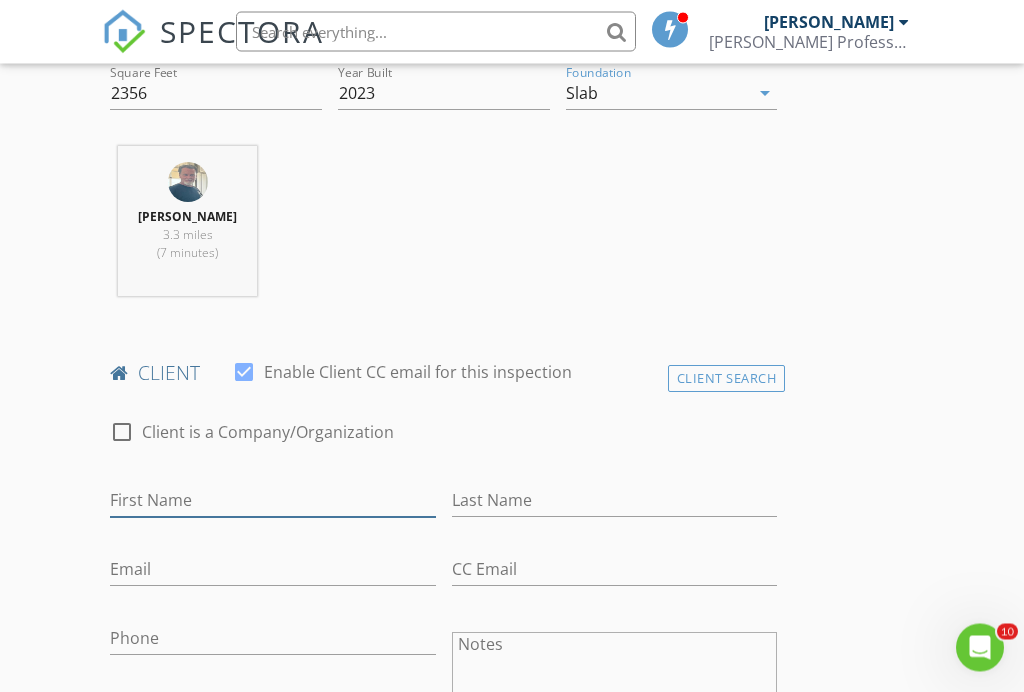 click on "First Name" at bounding box center (272, 501) 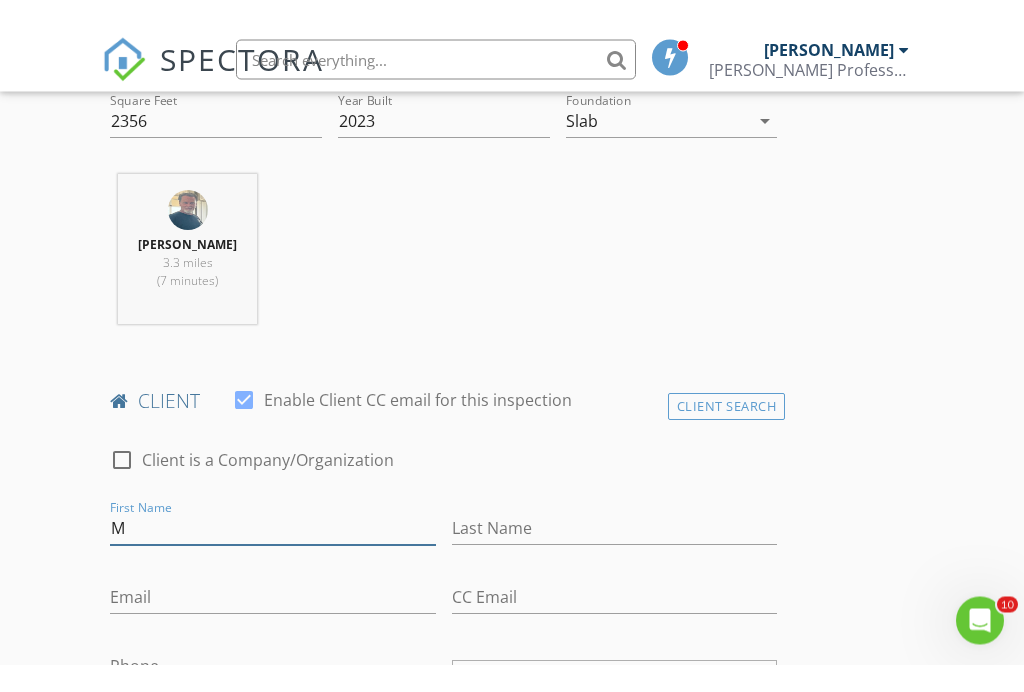scroll, scrollTop: 753, scrollLeft: 0, axis: vertical 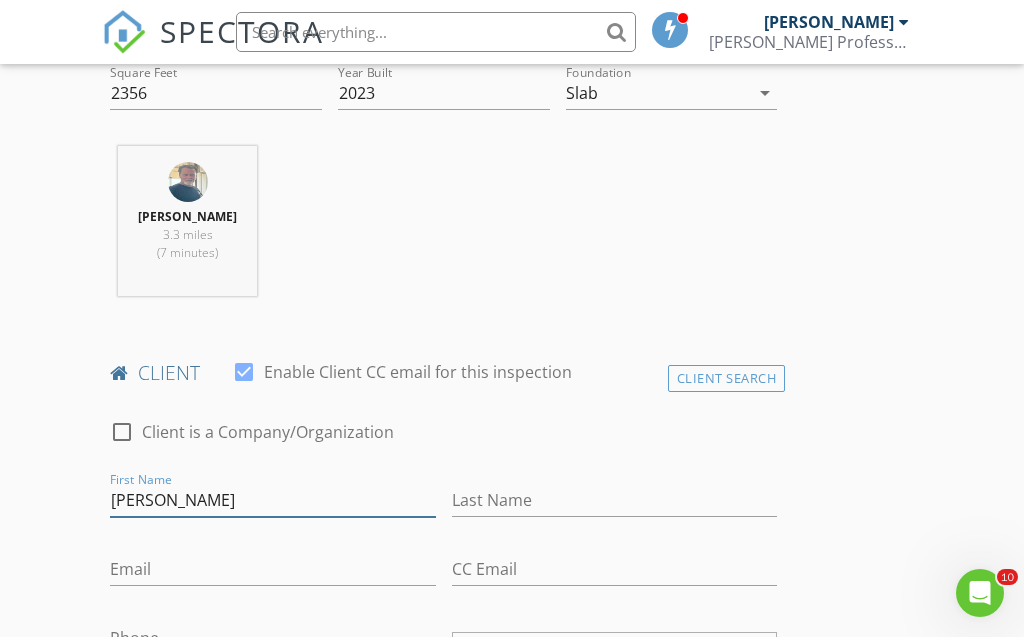 type on "[PERSON_NAME]" 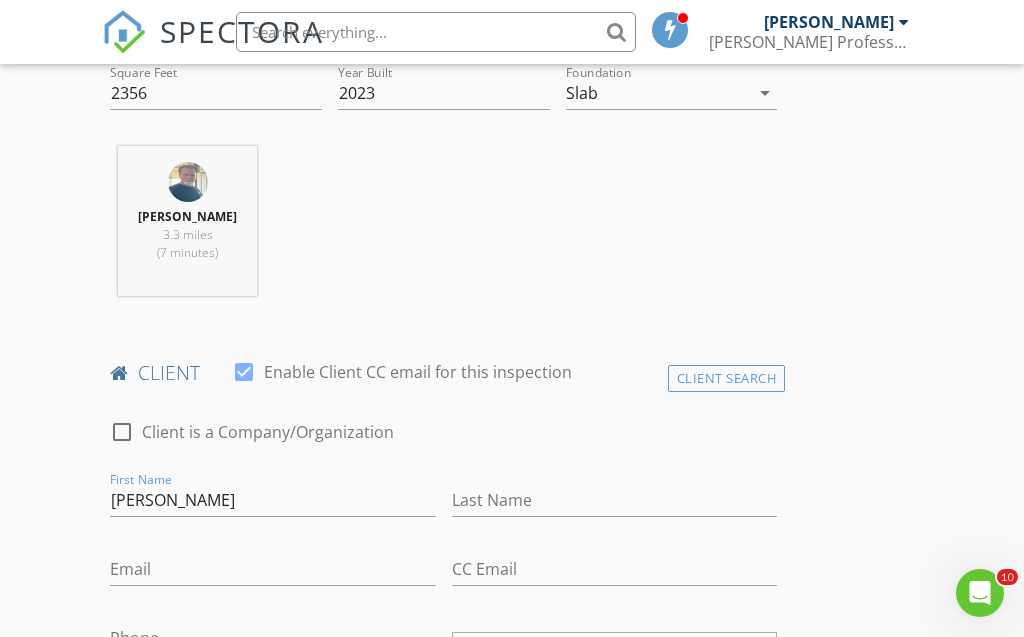click on "Last Name" at bounding box center [614, 504] 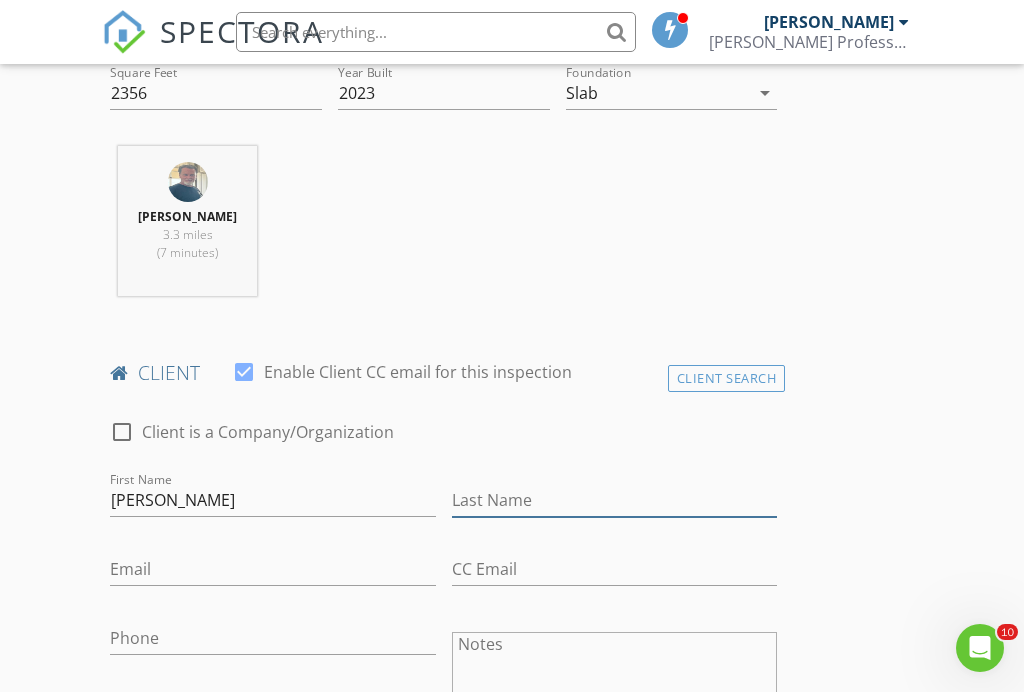 click on "Last Name" at bounding box center (614, 500) 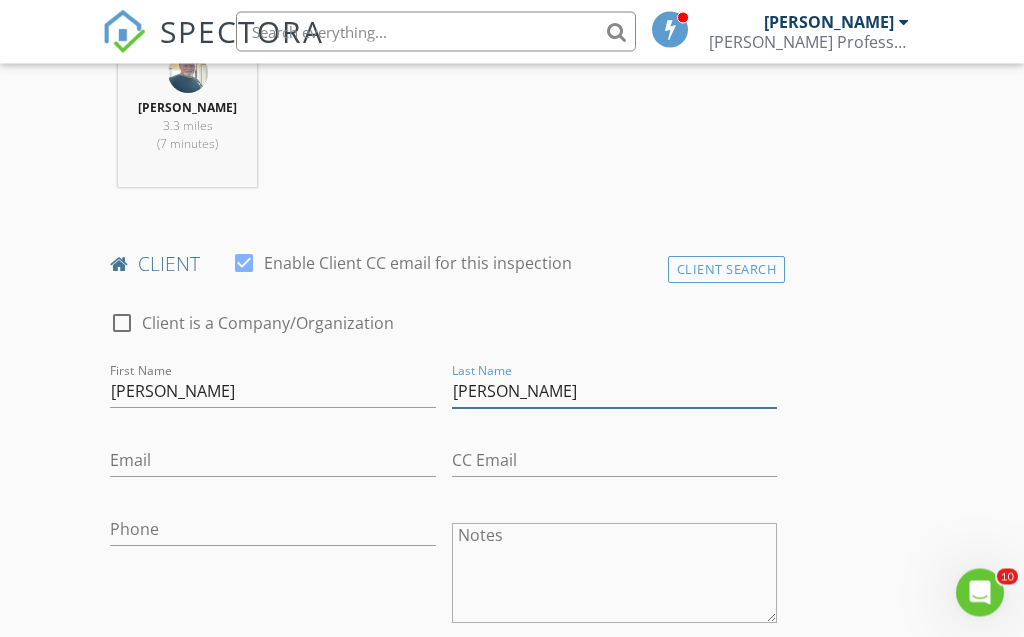 scroll, scrollTop: 859, scrollLeft: 0, axis: vertical 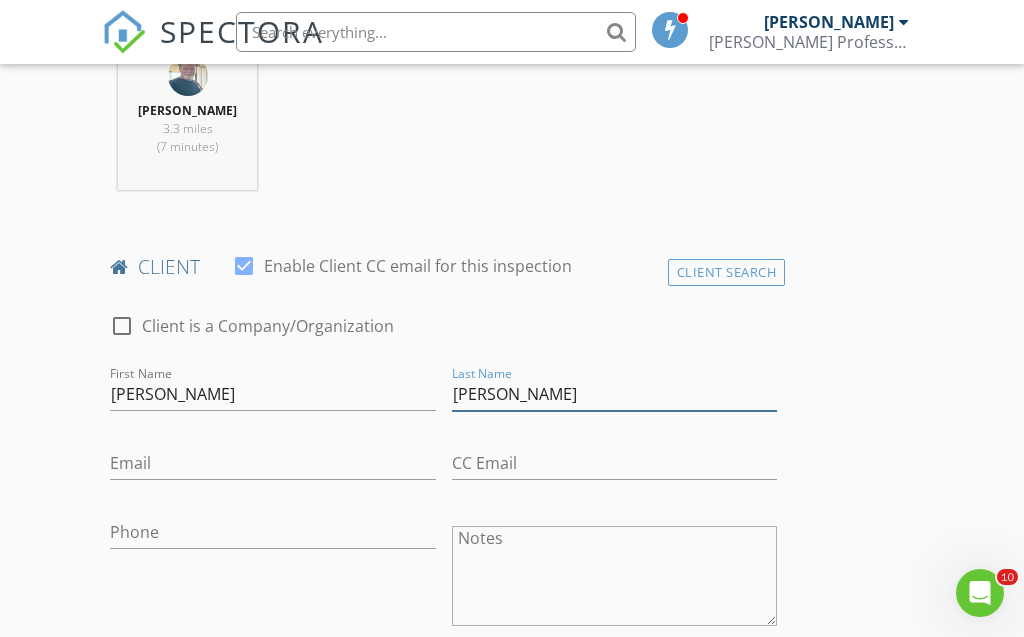 type on "[PERSON_NAME]" 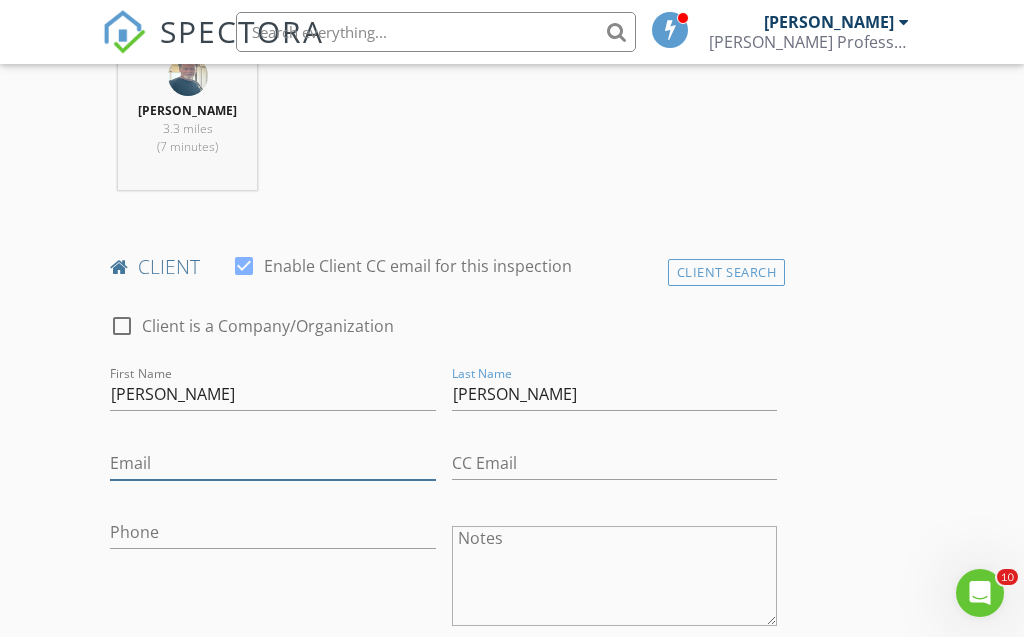 click on "Email" at bounding box center [272, 463] 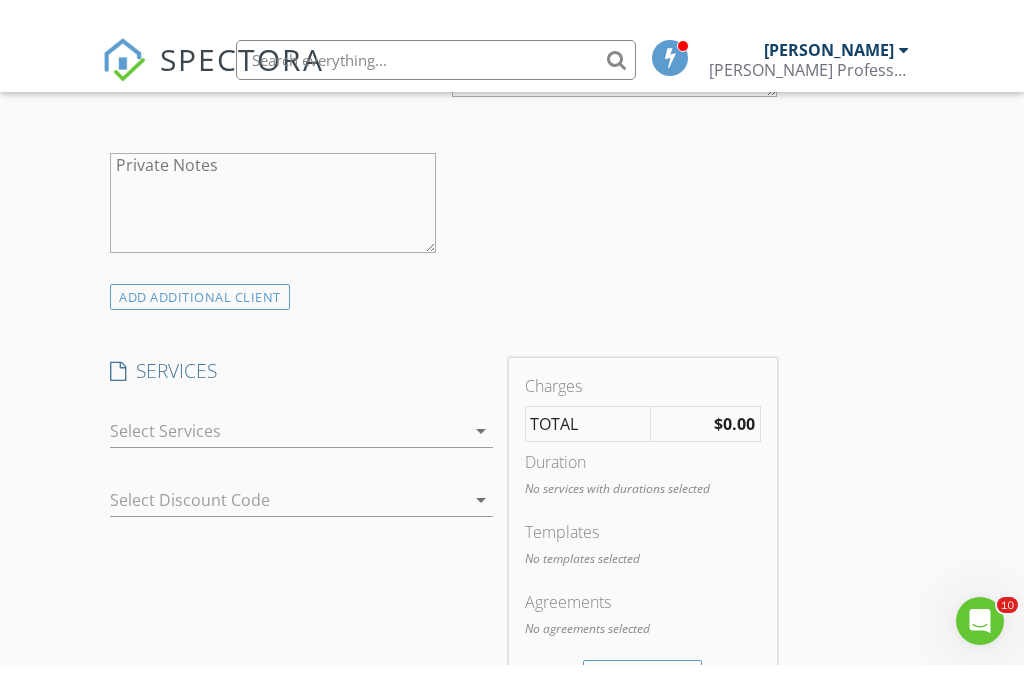 scroll, scrollTop: 1419, scrollLeft: 0, axis: vertical 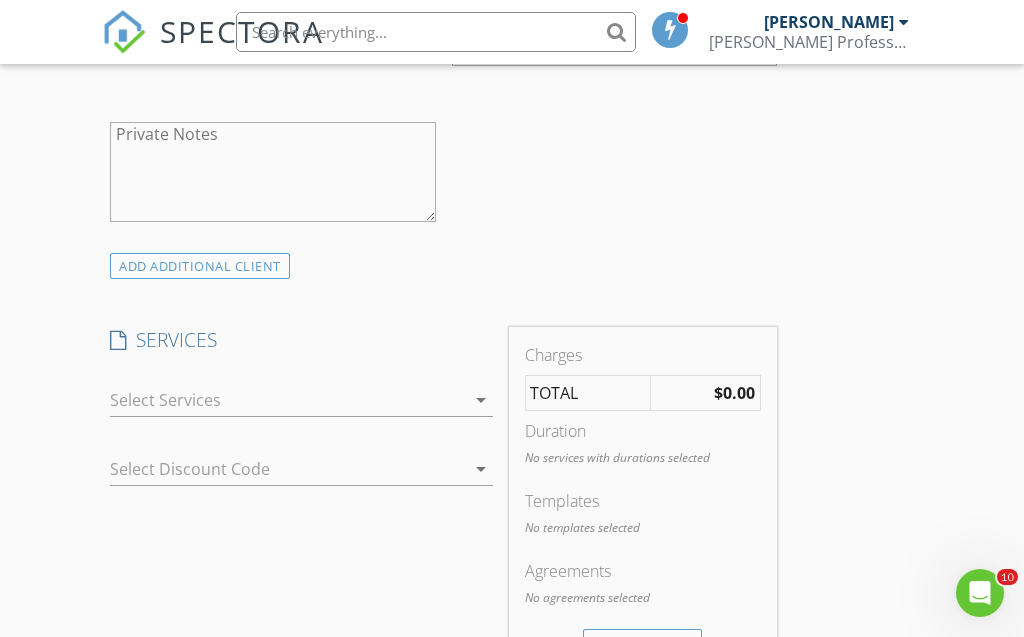 type on "Myra.fritz@rocketmail.com" 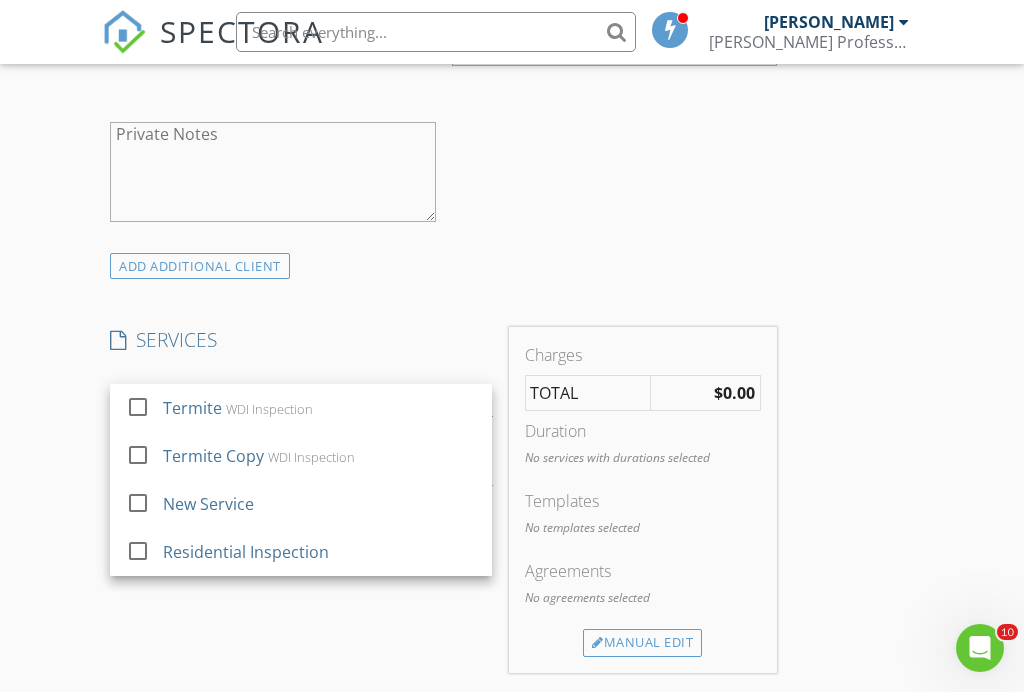 click on "Residential Inspection" at bounding box center (320, 552) 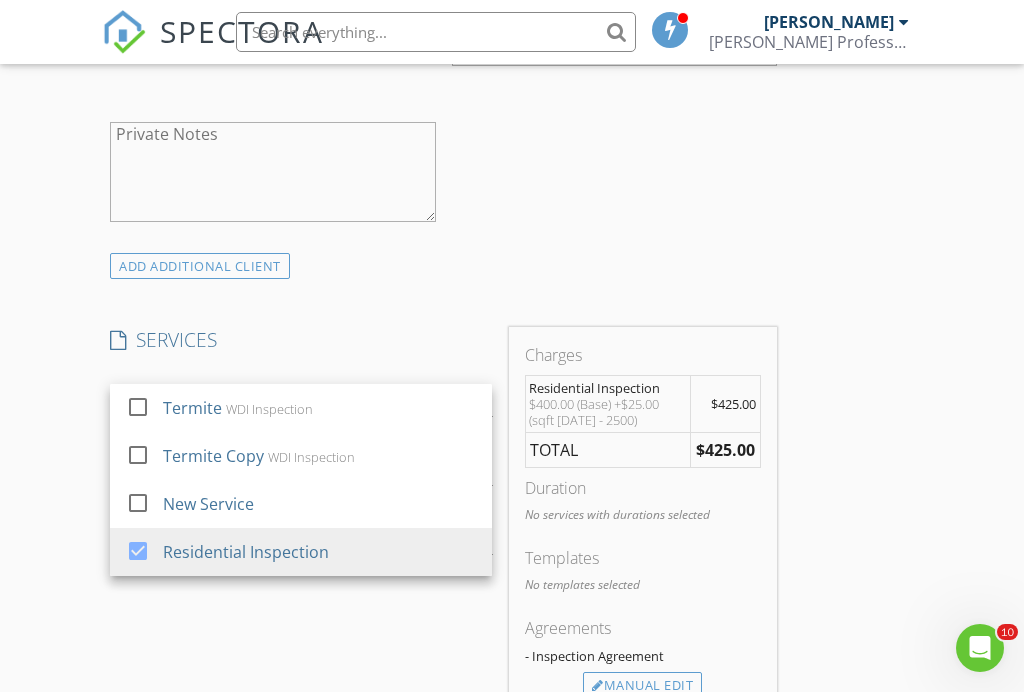 click on "Manual Edit" at bounding box center (642, 686) 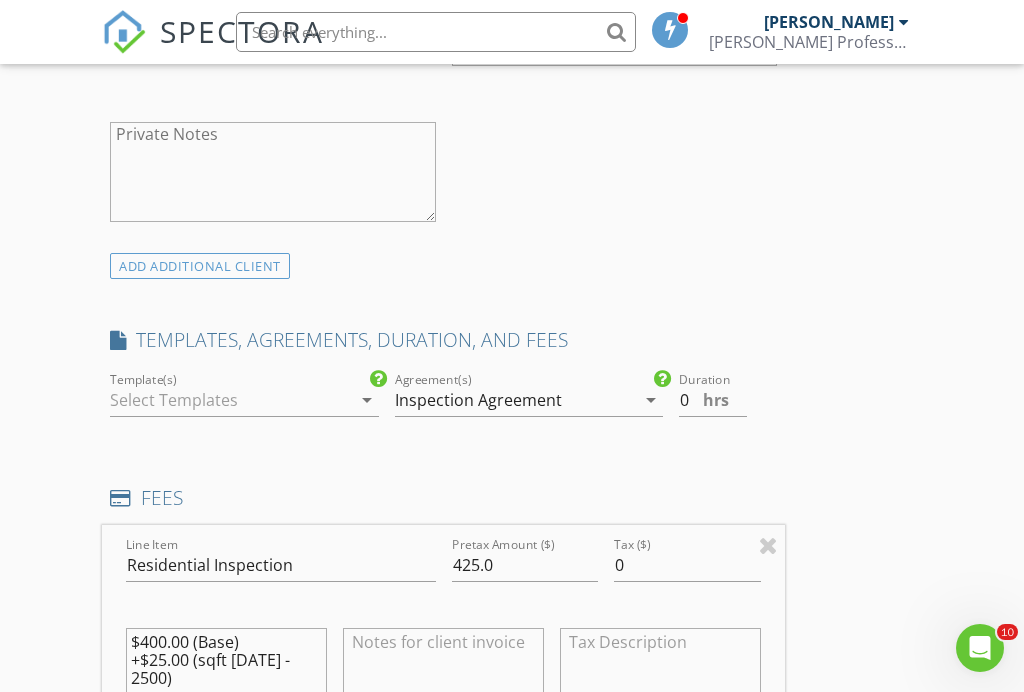 click on "arrow_drop_down" at bounding box center [367, 400] 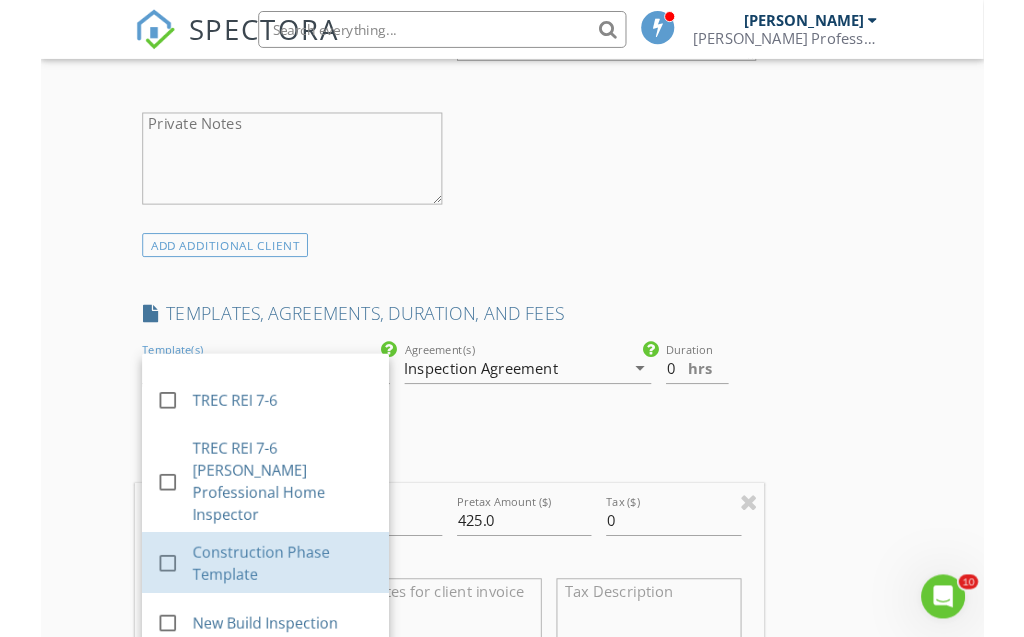 scroll, scrollTop: 725, scrollLeft: 0, axis: vertical 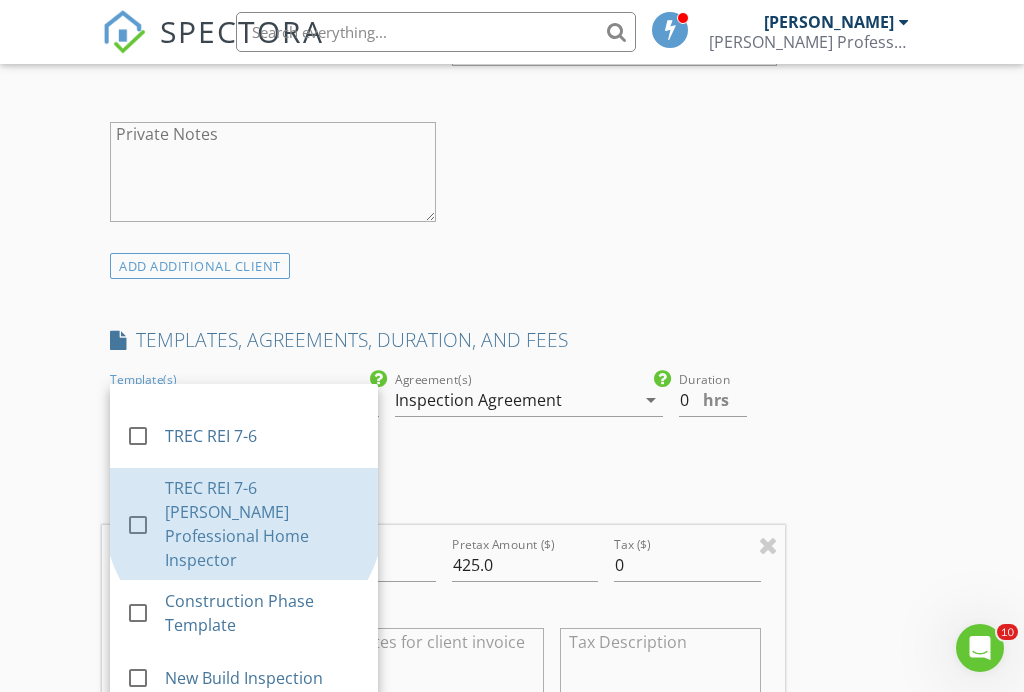 click on "TREC REI 7-6 [PERSON_NAME] Professional Home Inspector" at bounding box center (264, 524) 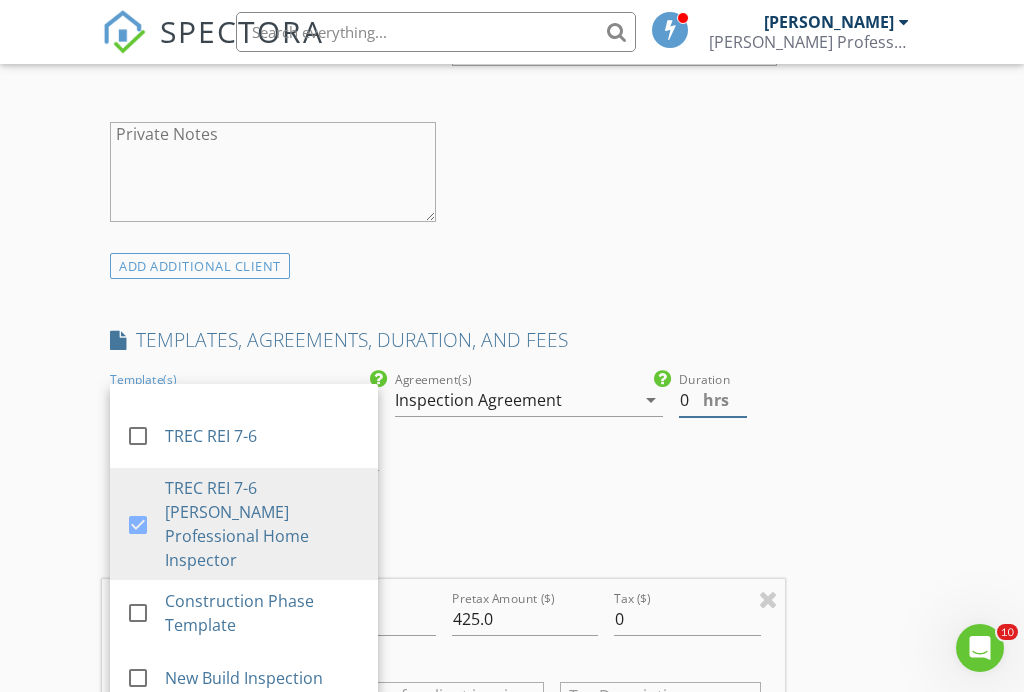 click on "0" at bounding box center [713, 400] 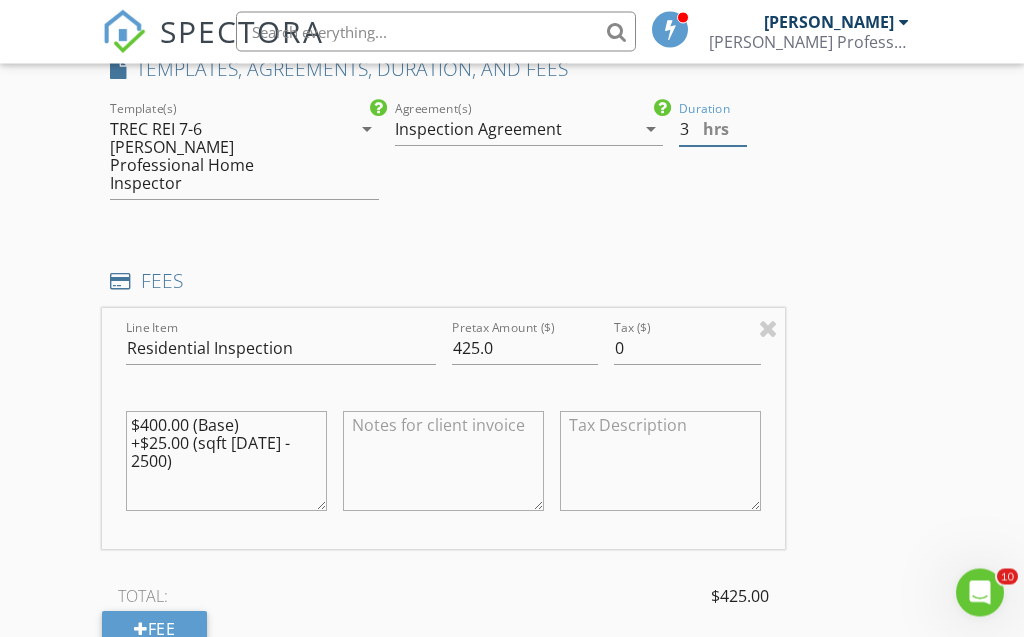 scroll, scrollTop: 1691, scrollLeft: 0, axis: vertical 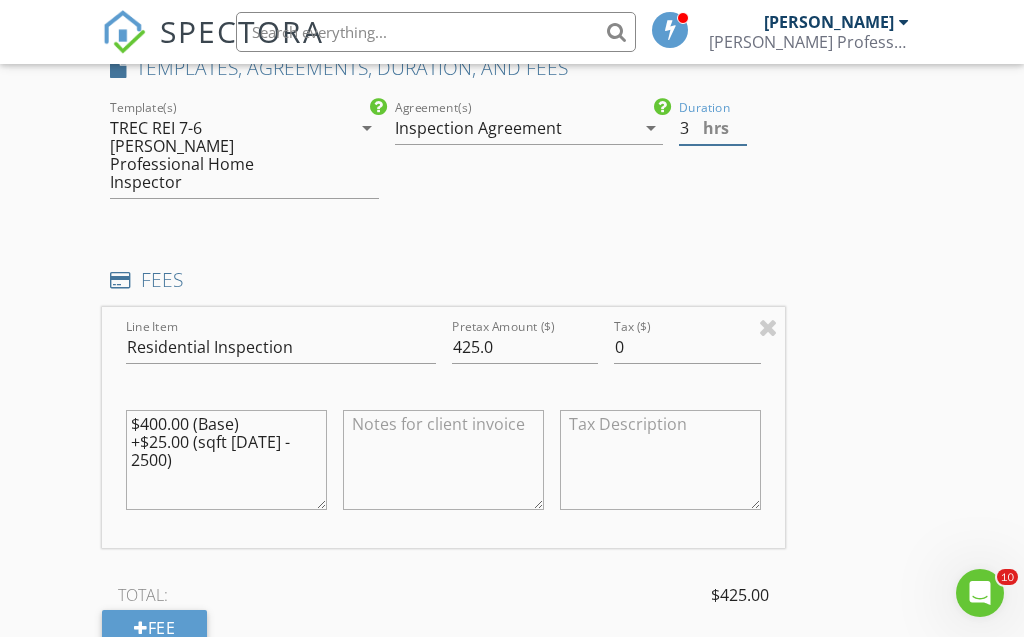 type on "3" 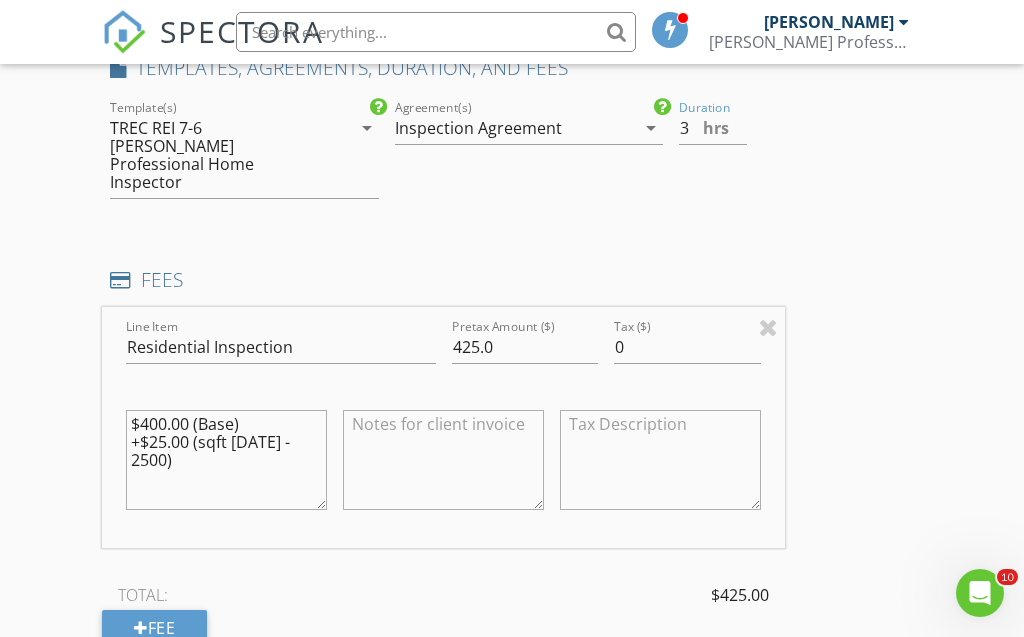 click on "$400.00 (Base)
+$25.00 (sqft 2000 - 2500)" at bounding box center [226, 460] 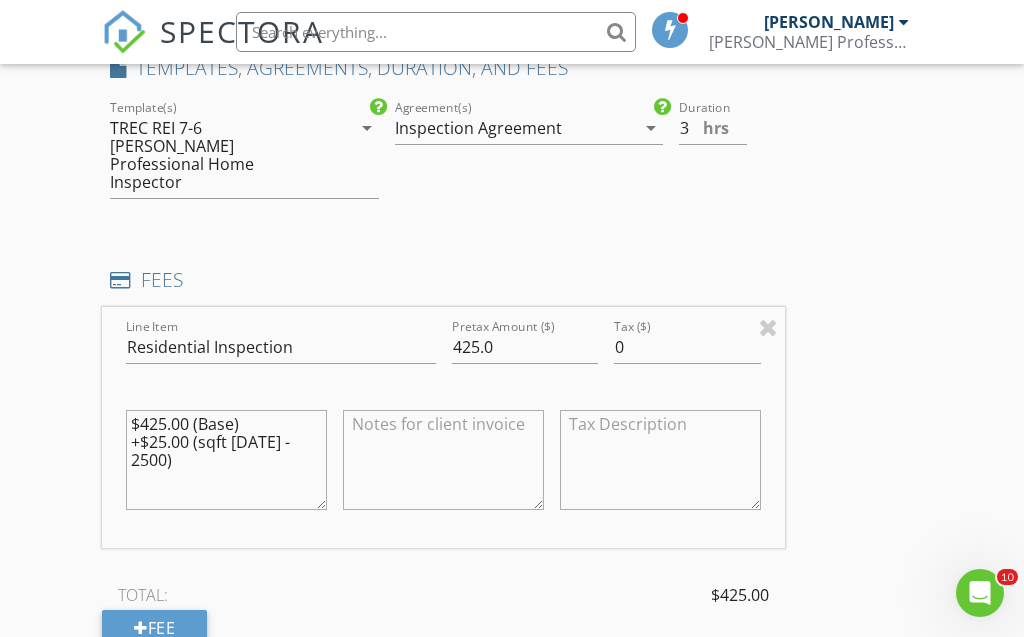 type on "$425.00 (Base)
+$25.00 (sqft [DATE] - 2500)" 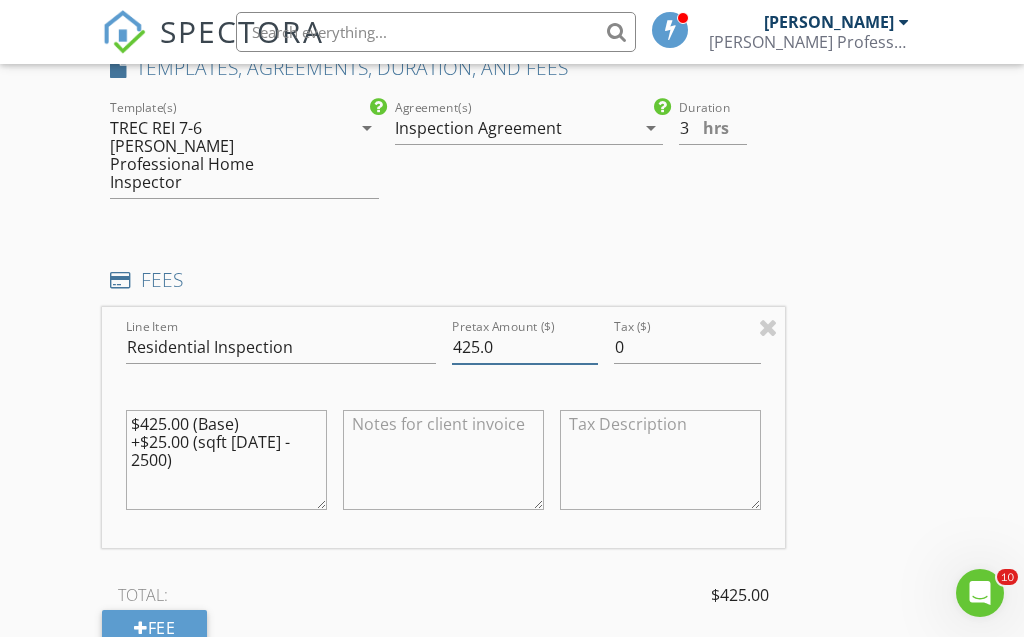 click on "425.0" at bounding box center [525, 347] 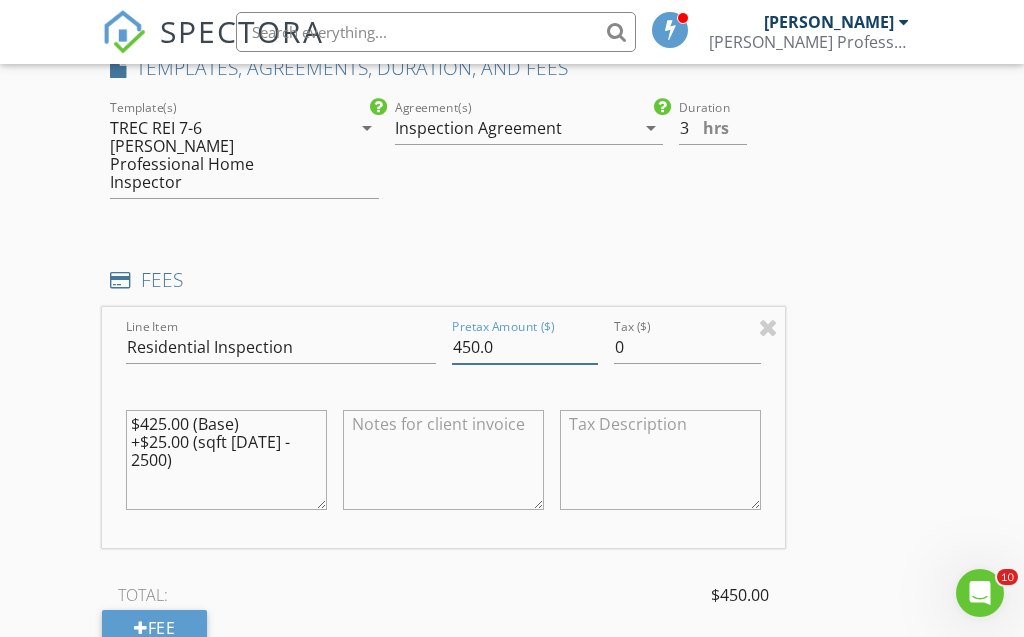 click on "450.0" at bounding box center [525, 347] 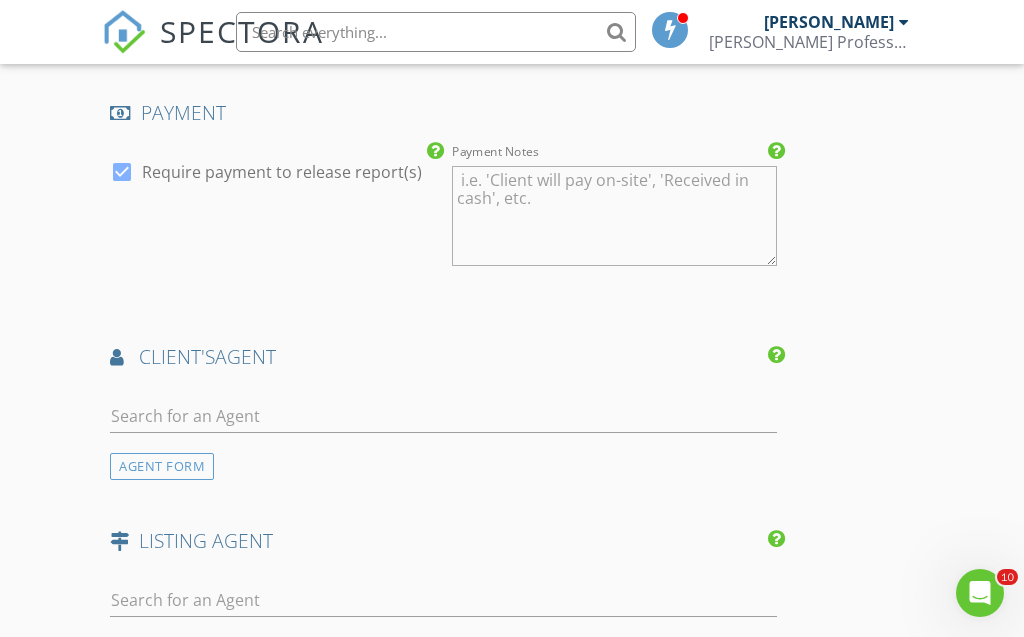 scroll, scrollTop: 2507, scrollLeft: 0, axis: vertical 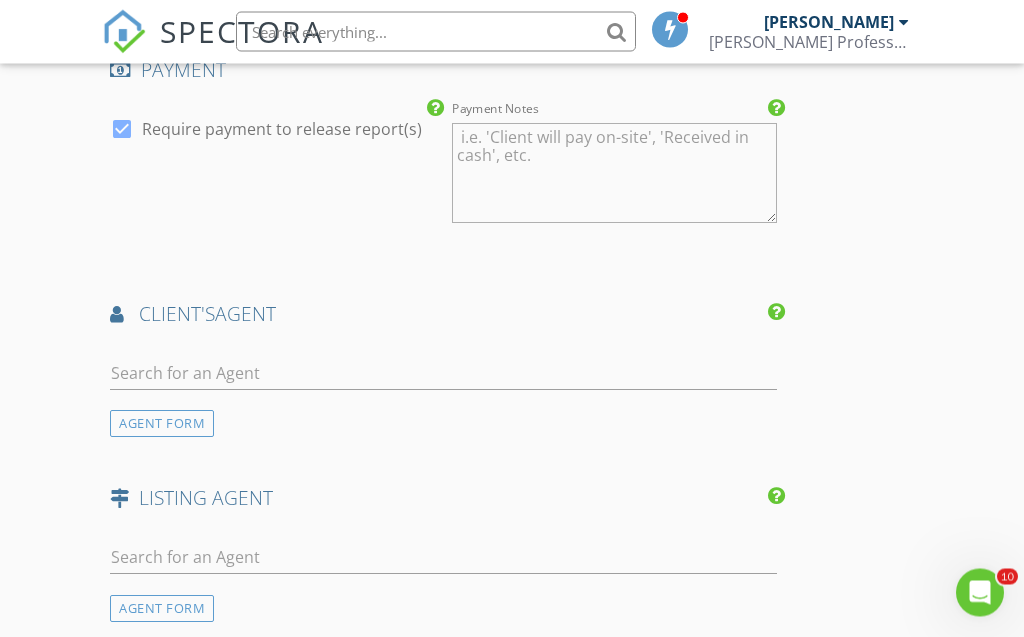 type on "450.00" 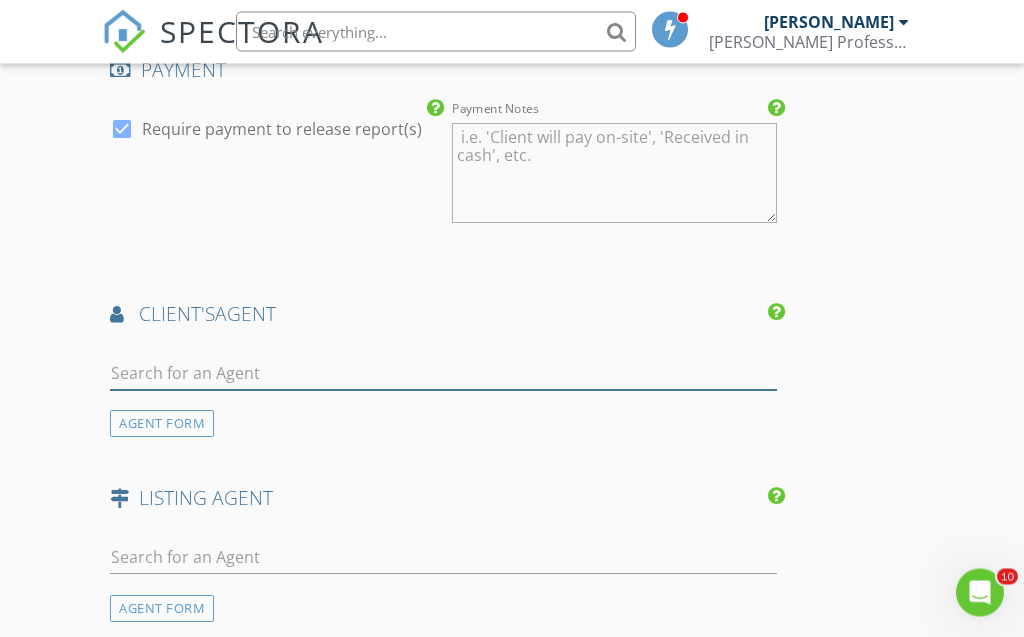 click at bounding box center (443, 374) 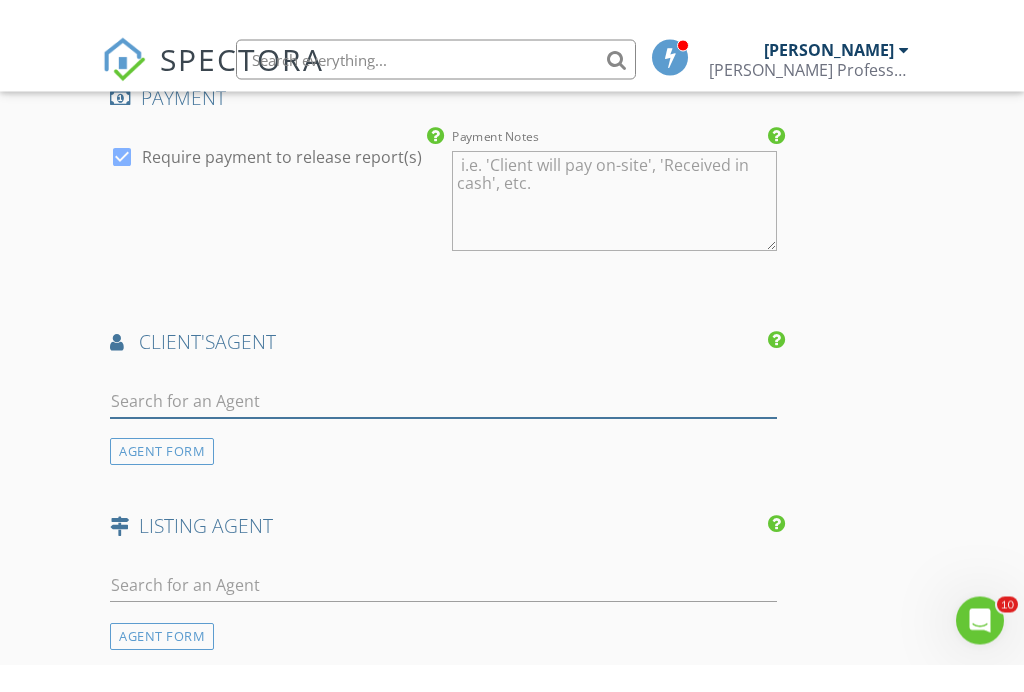 scroll, scrollTop: 2508, scrollLeft: 0, axis: vertical 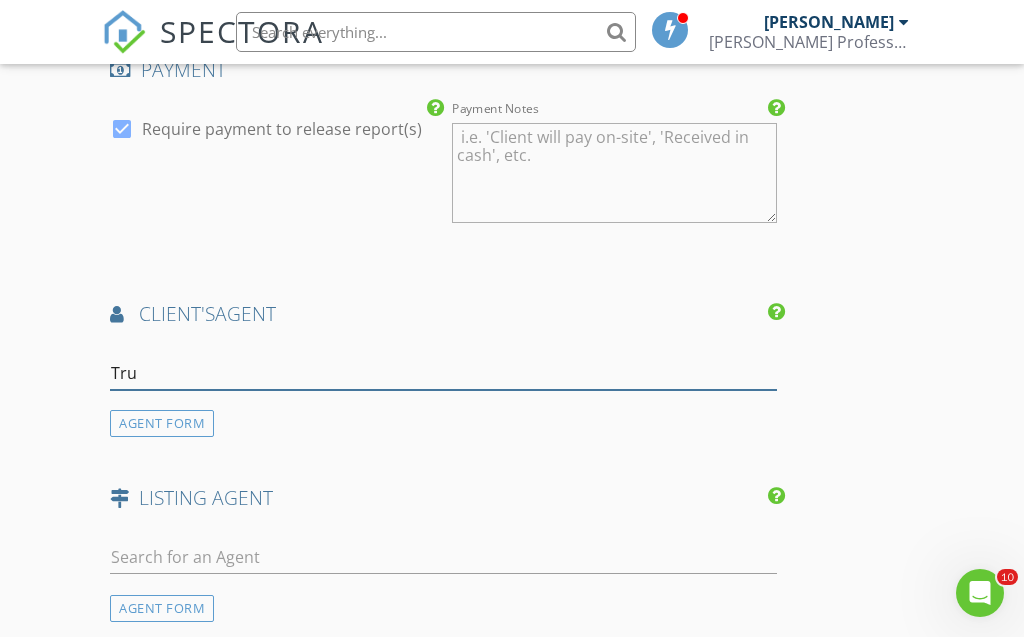type on "Trud" 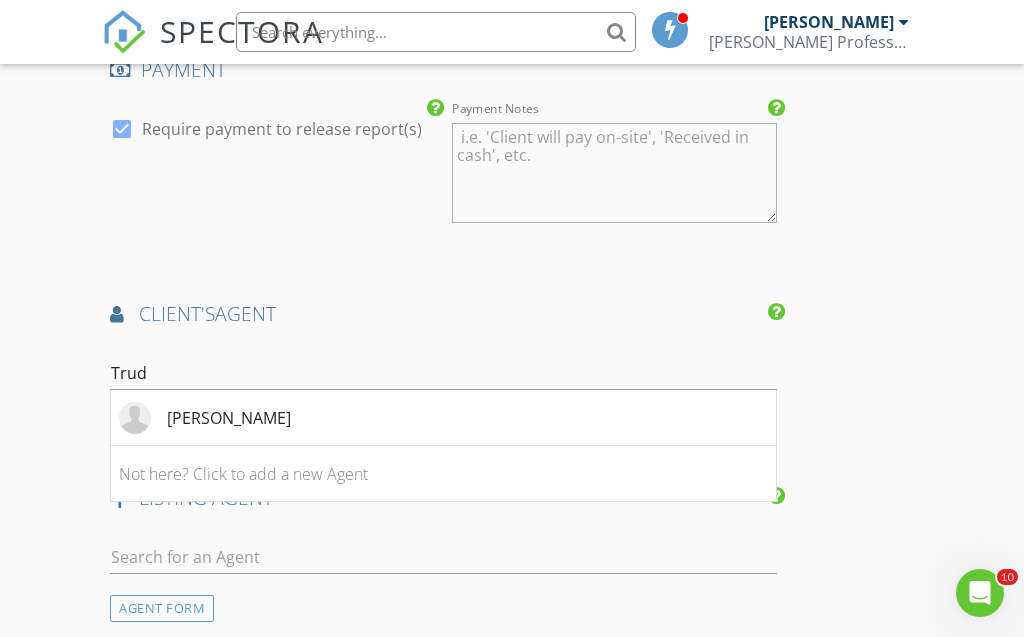 click on "[PERSON_NAME]" at bounding box center [443, 418] 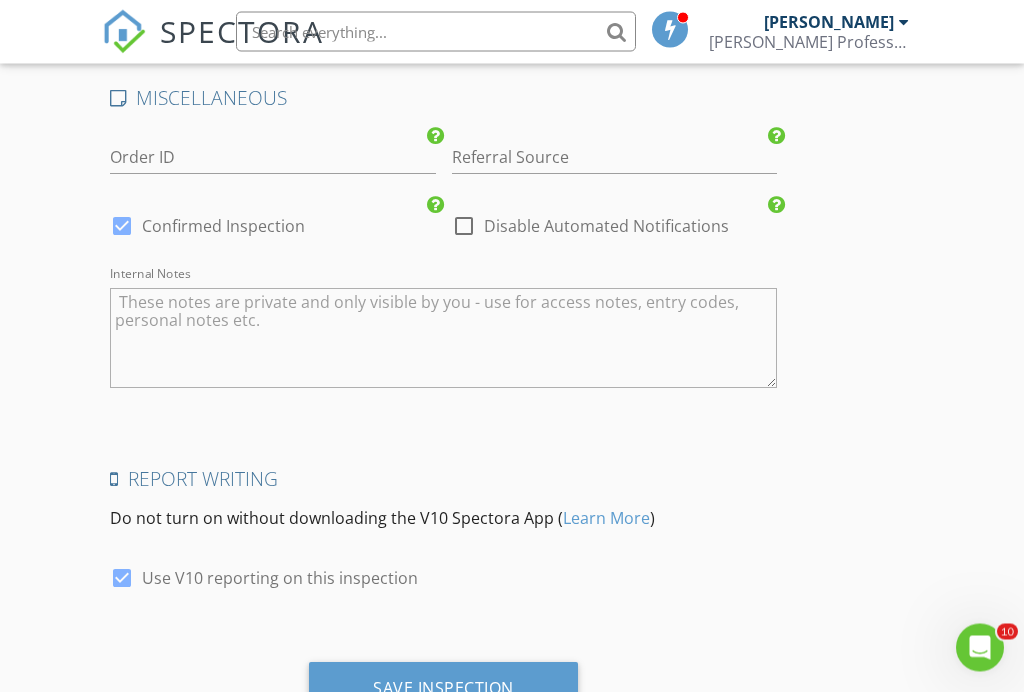 scroll, scrollTop: 3568, scrollLeft: 0, axis: vertical 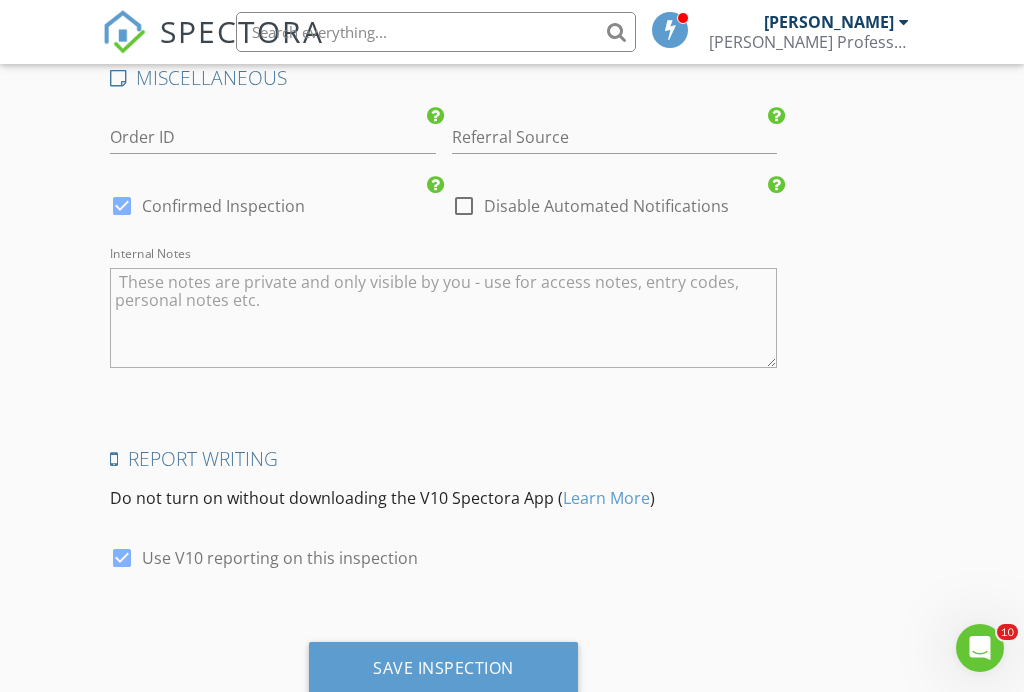 click on "Save Inspection" at bounding box center [443, 668] 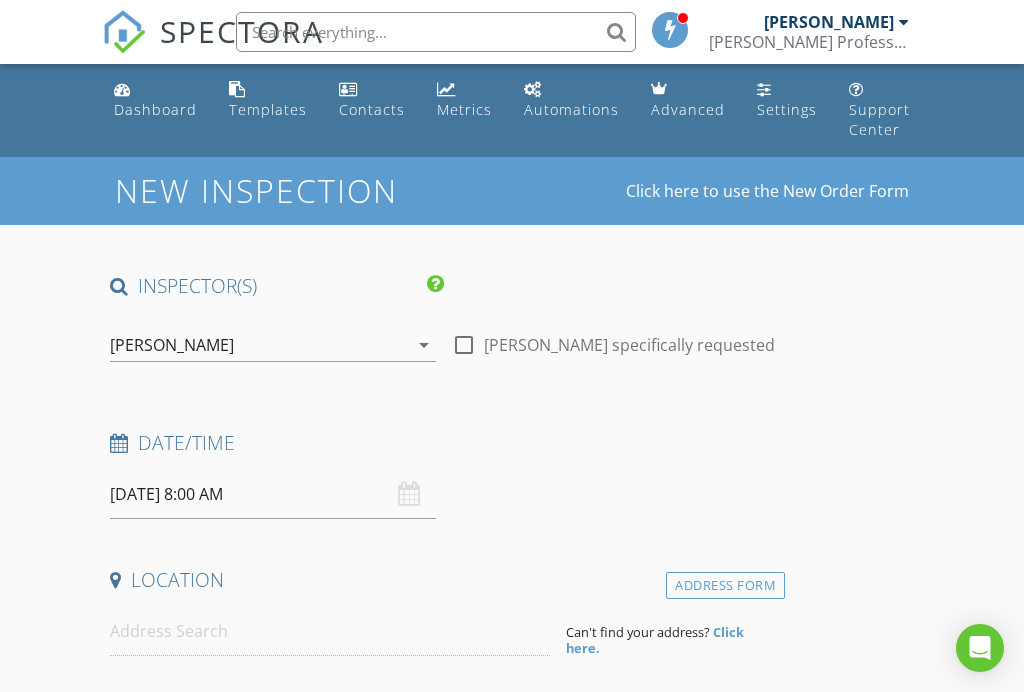 select on "6" 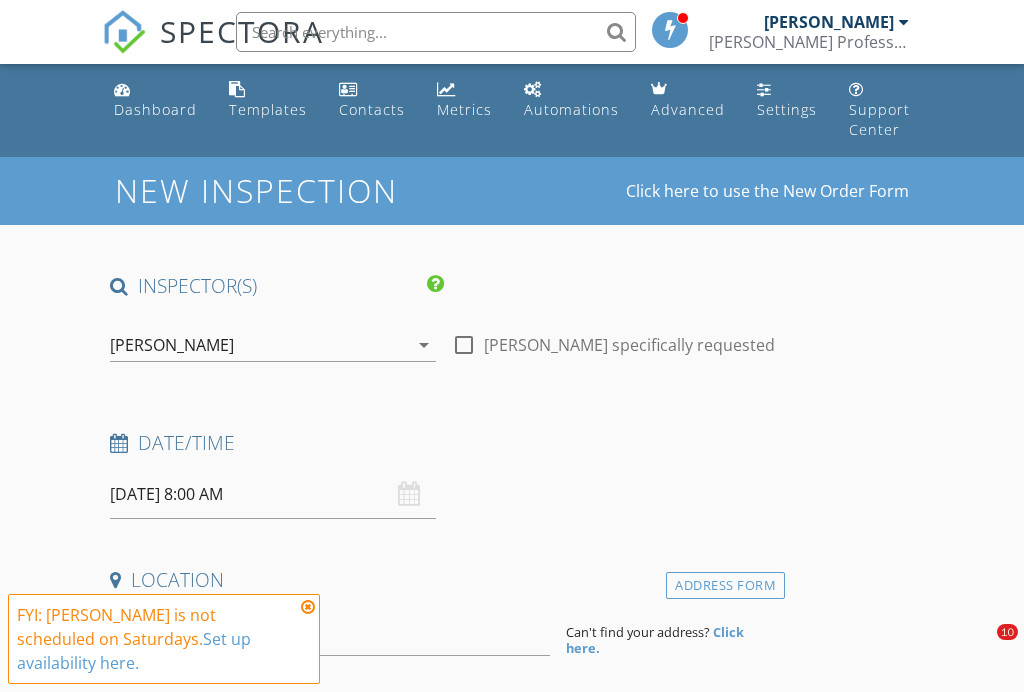 scroll, scrollTop: 0, scrollLeft: 0, axis: both 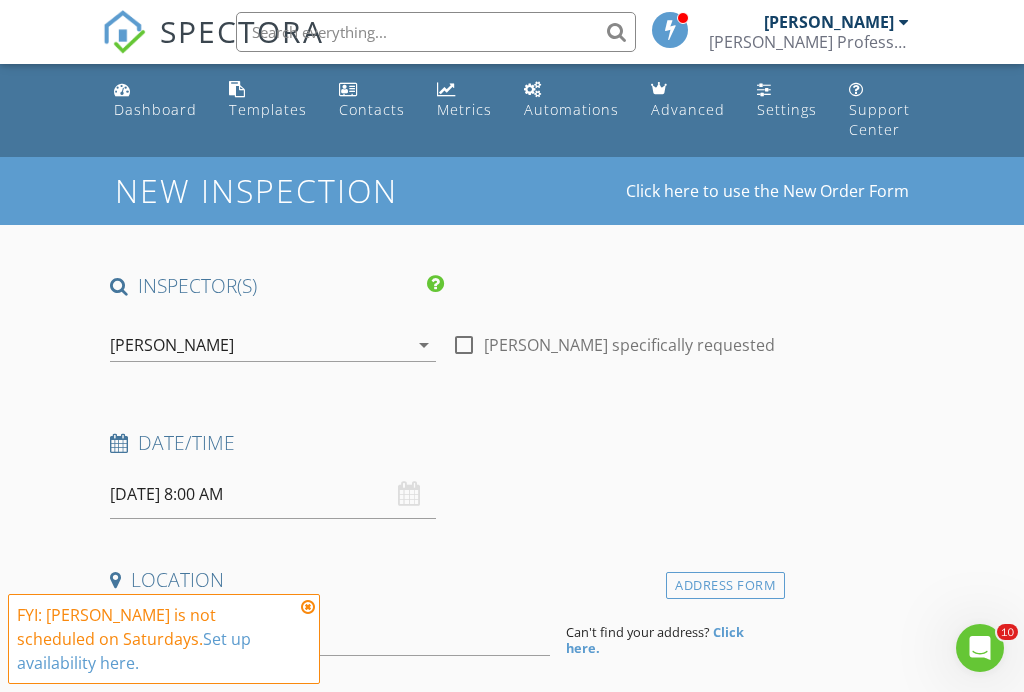 click on "07/12/2025 8:00 AM" at bounding box center [272, 494] 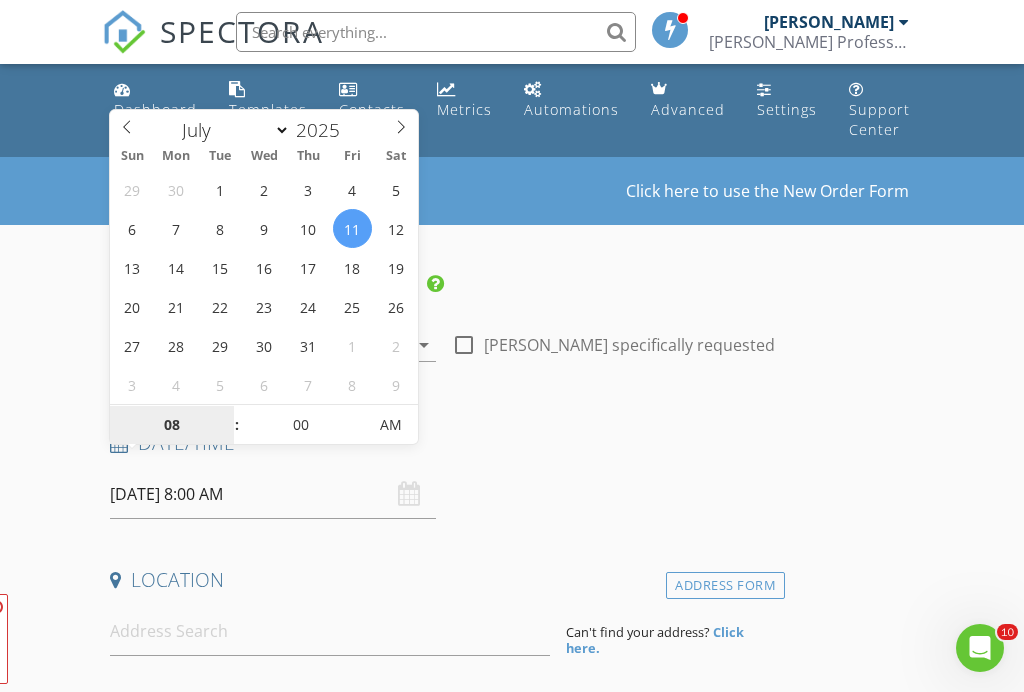 type on "07/11/2025 8:00 AM" 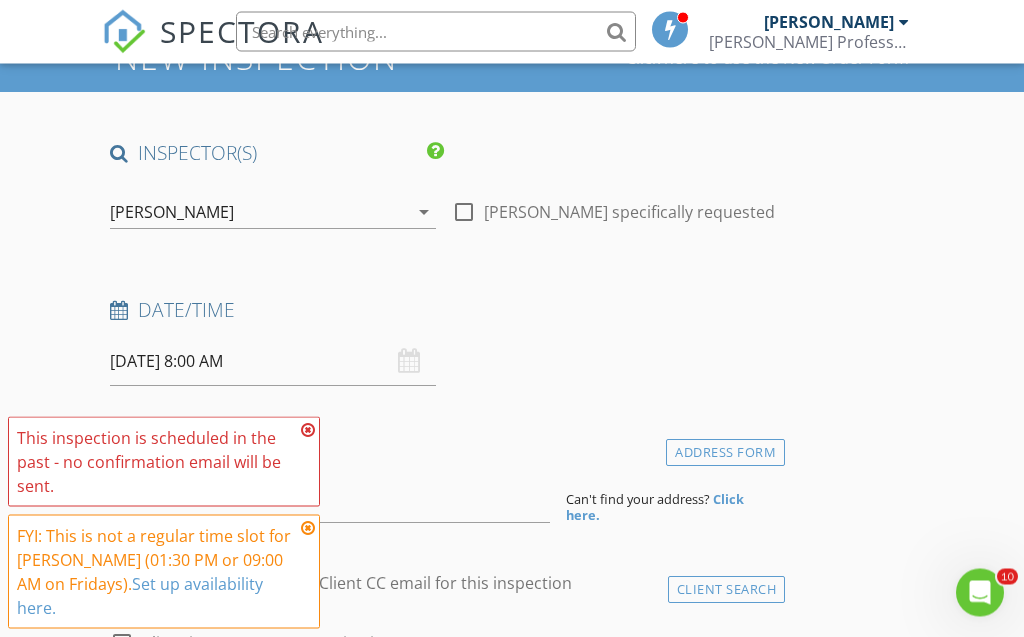 scroll, scrollTop: 134, scrollLeft: 0, axis: vertical 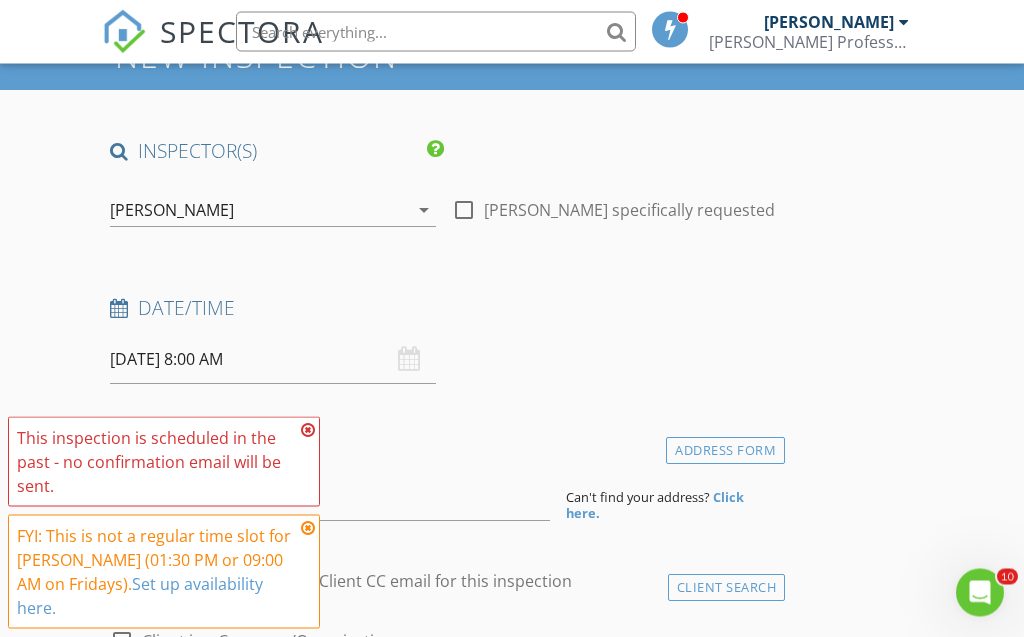 click at bounding box center (308, 528) 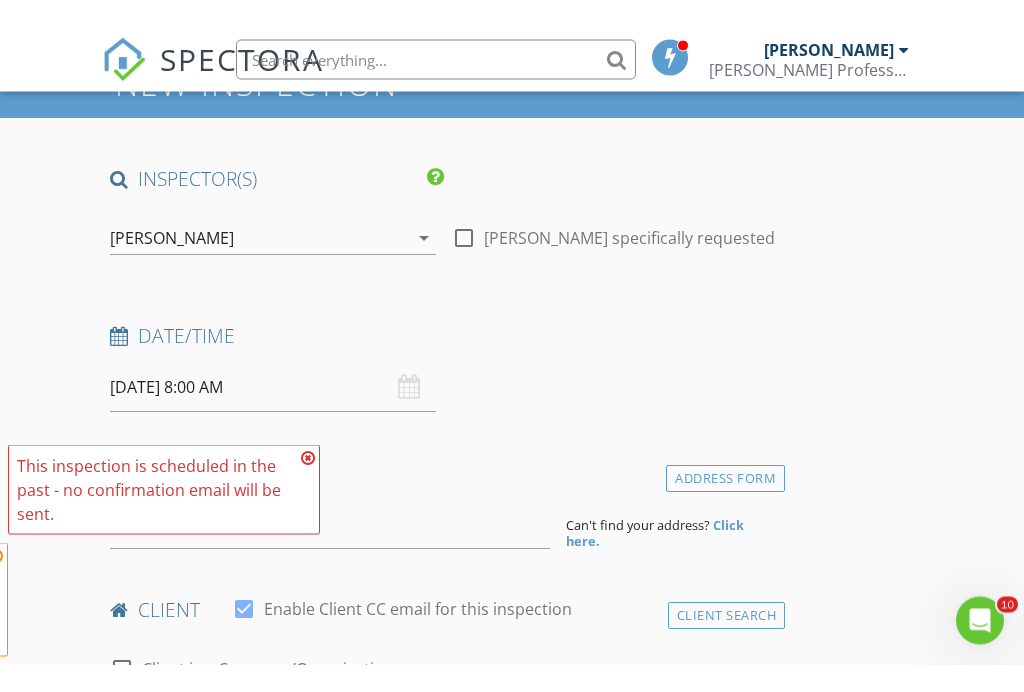 scroll, scrollTop: 135, scrollLeft: 0, axis: vertical 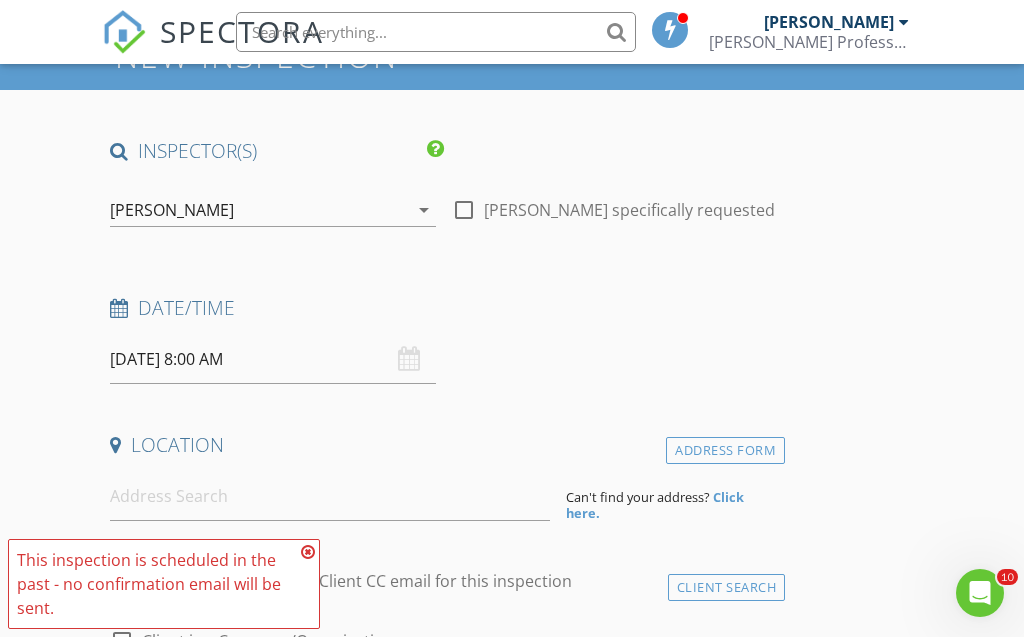 click on "Location" at bounding box center (443, 445) 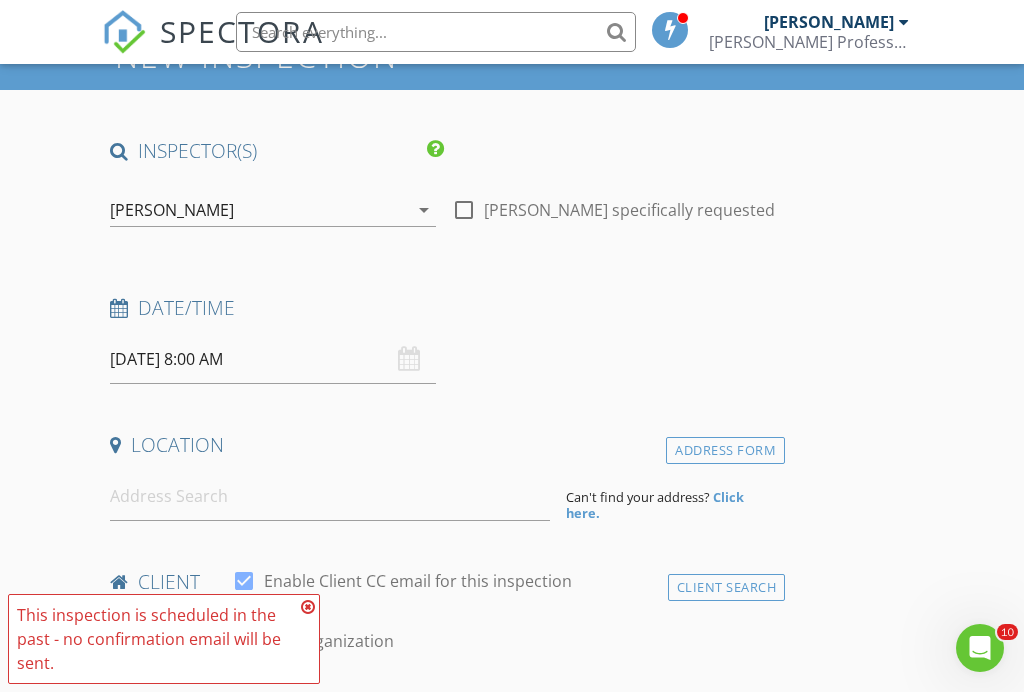 click on "07/11/2025 8:00 AM" at bounding box center [272, 359] 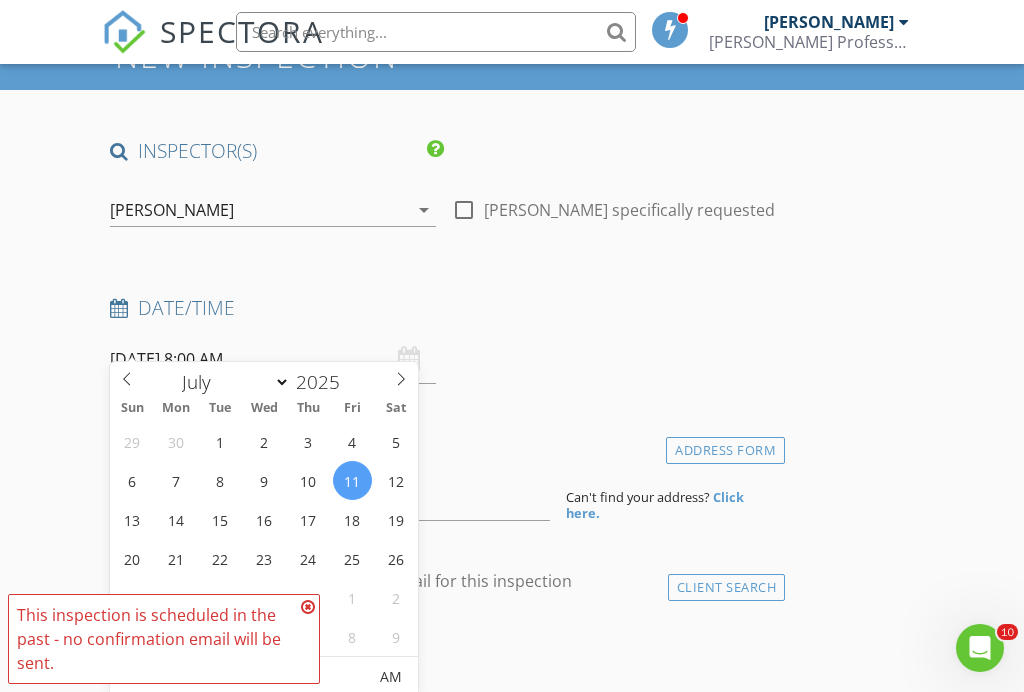 click on "07/11/2025 8:00 AM" at bounding box center (272, 359) 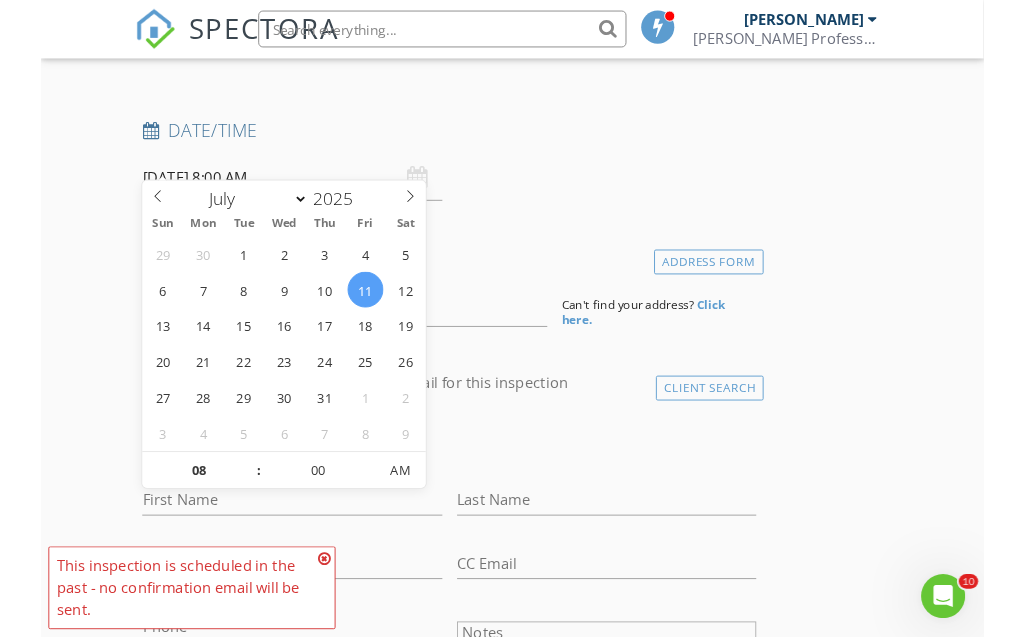 scroll, scrollTop: 301, scrollLeft: 0, axis: vertical 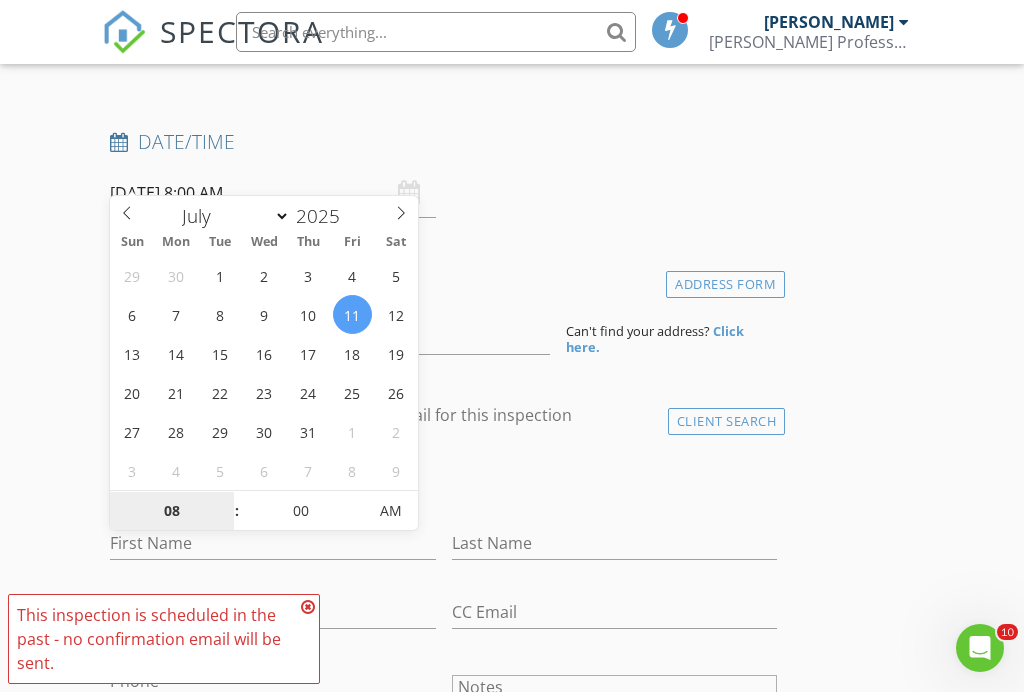 click on "08" at bounding box center [171, 512] 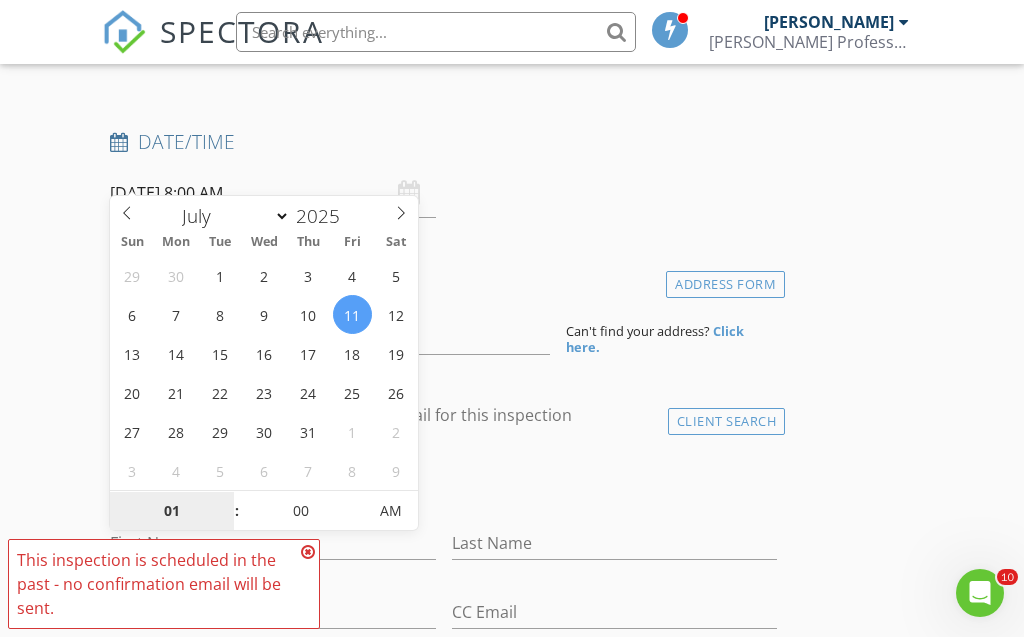 type on "01" 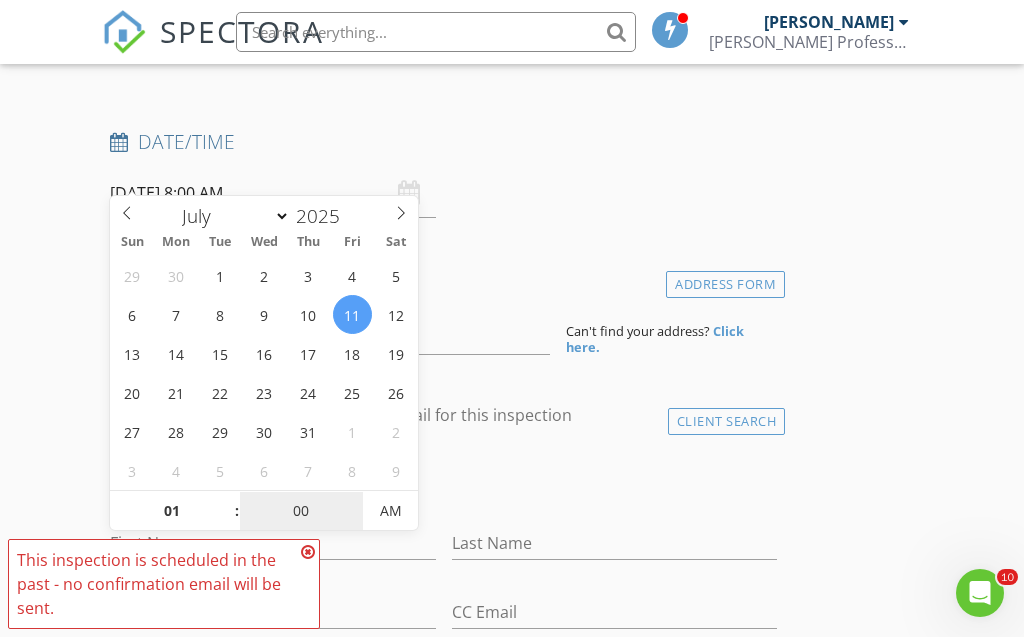 click on "00" at bounding box center [301, 512] 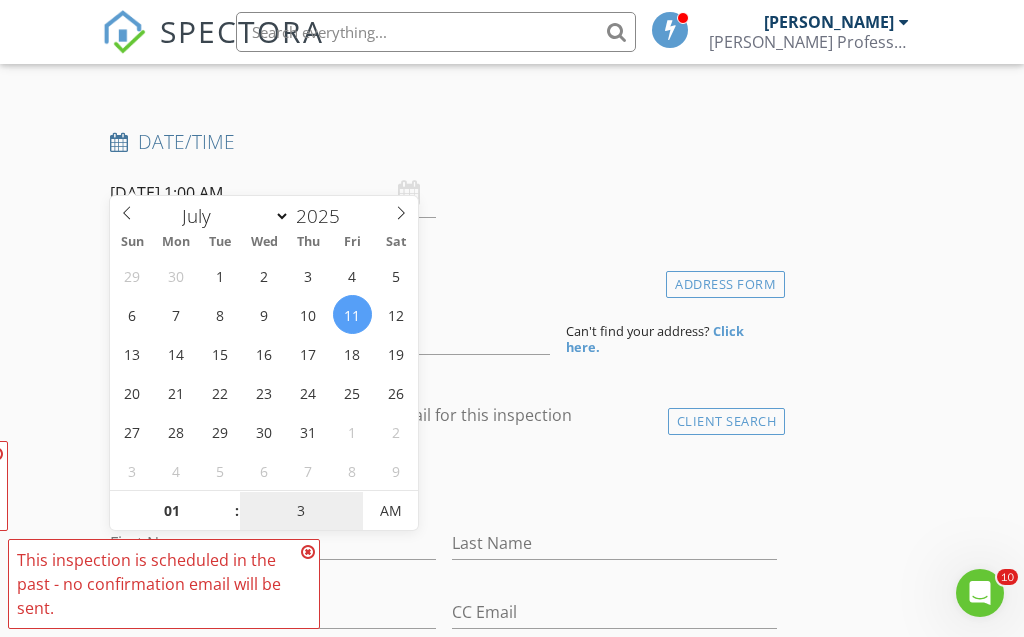 type on "30" 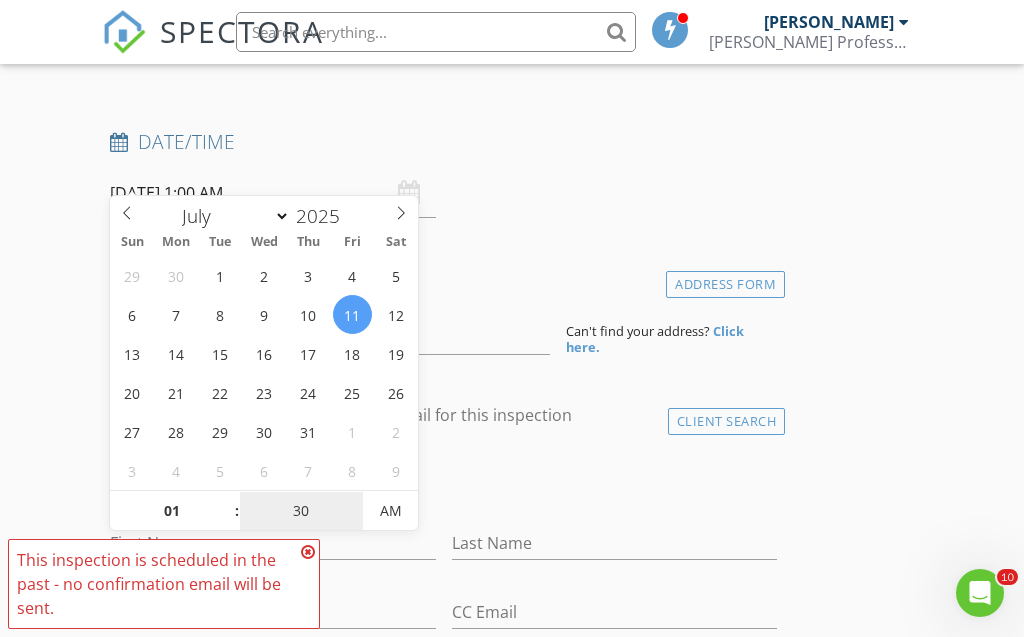 type on "07/11/2025 1:30 PM" 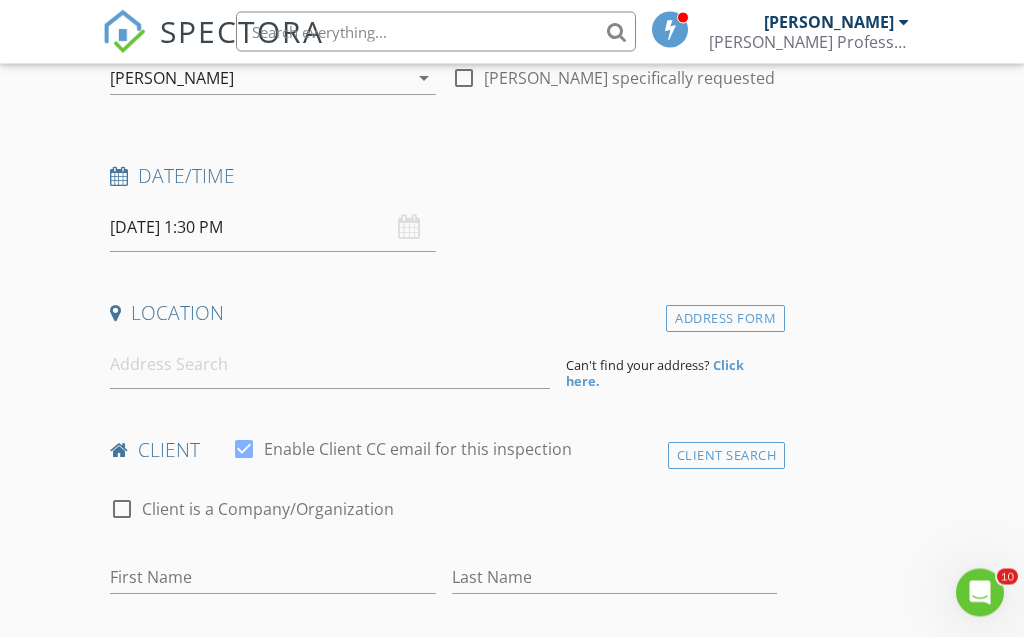 scroll, scrollTop: 267, scrollLeft: 0, axis: vertical 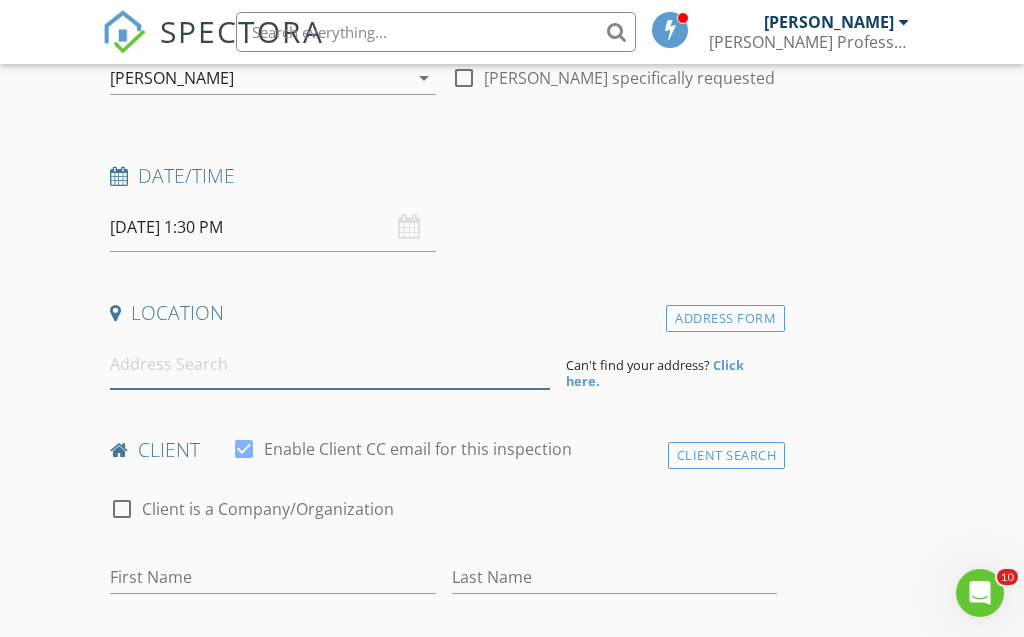 click at bounding box center (329, 364) 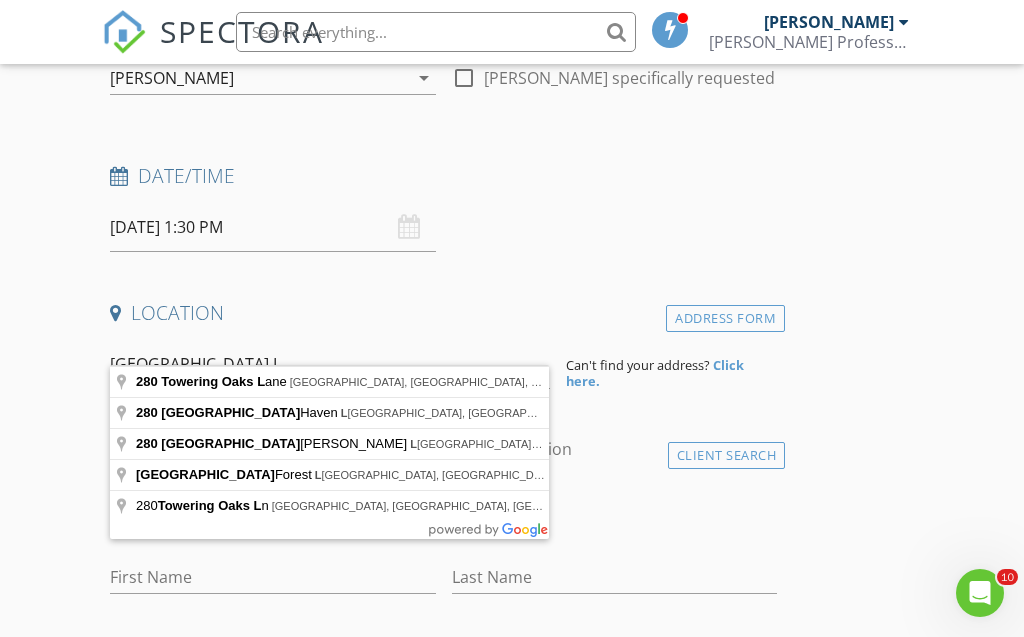 type on "280 Towering Oaks Lane, Longview, TX, USA" 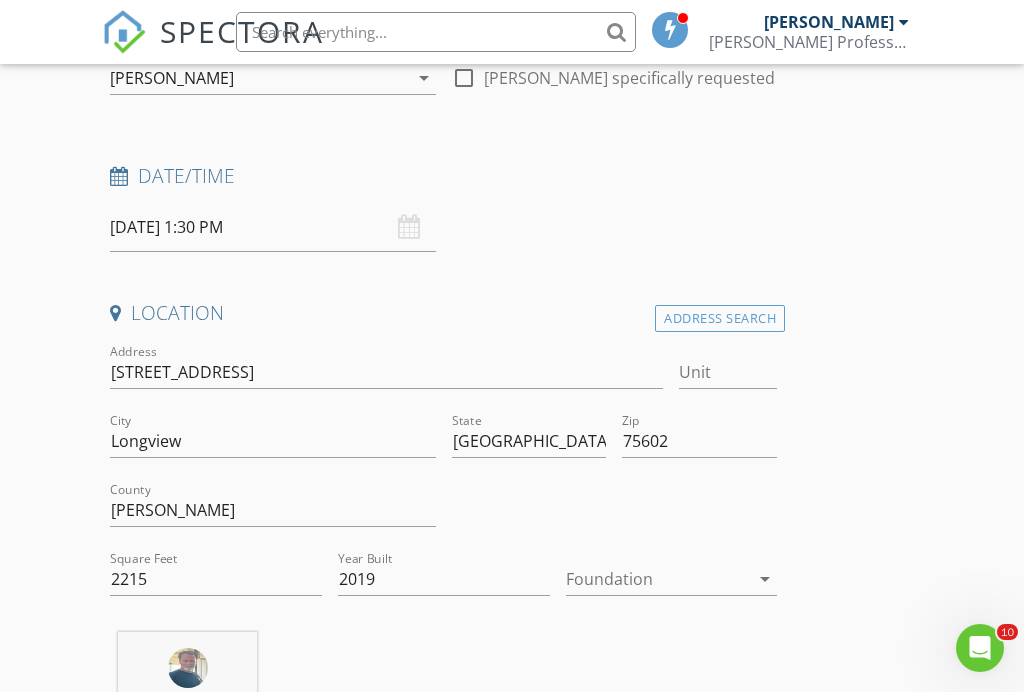 click on "arrow_drop_down" at bounding box center [765, 579] 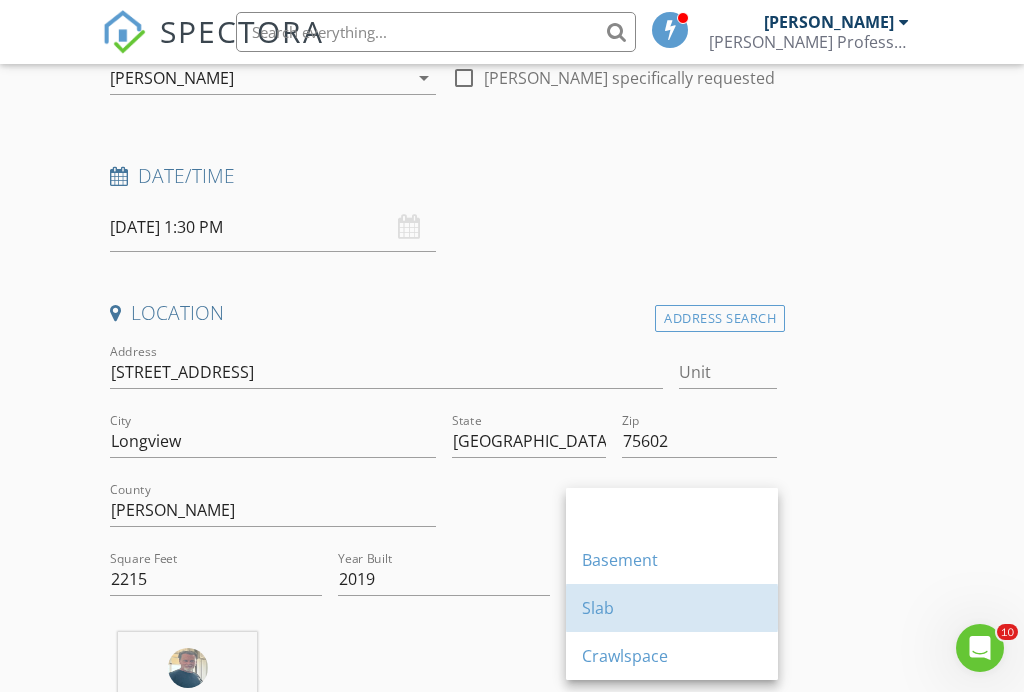 click on "Slab" at bounding box center [672, 608] 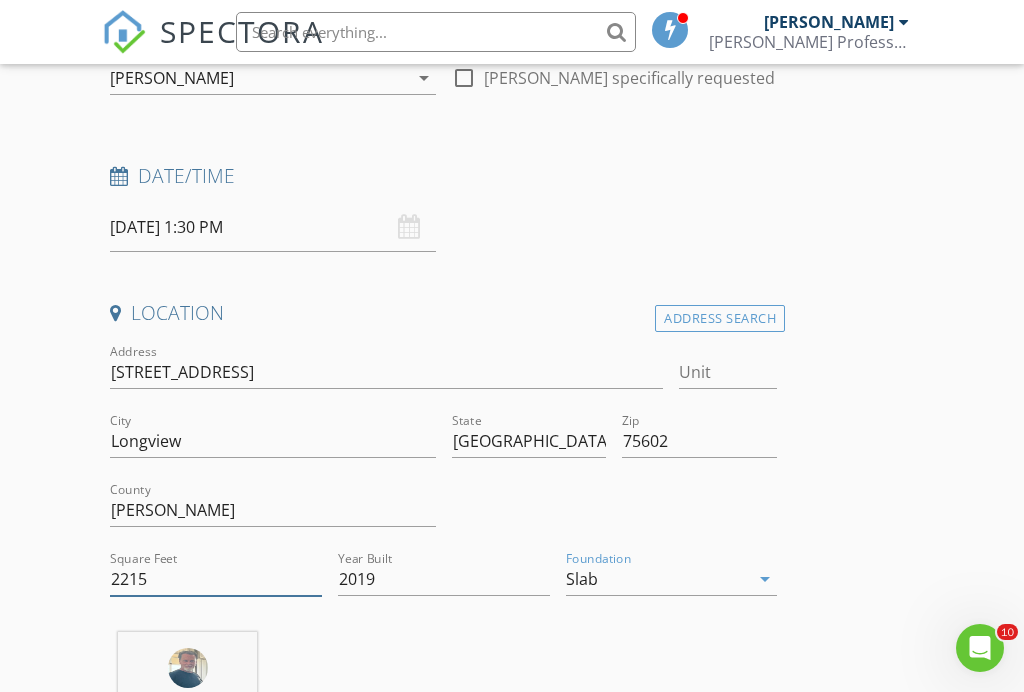 click on "2215" at bounding box center (216, 579) 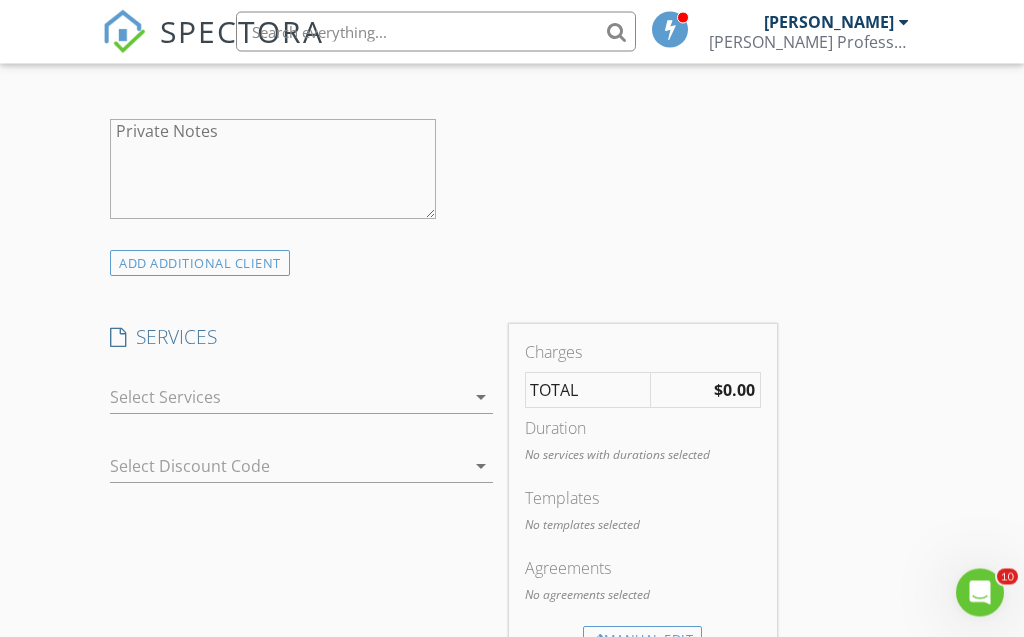 scroll, scrollTop: 1423, scrollLeft: 0, axis: vertical 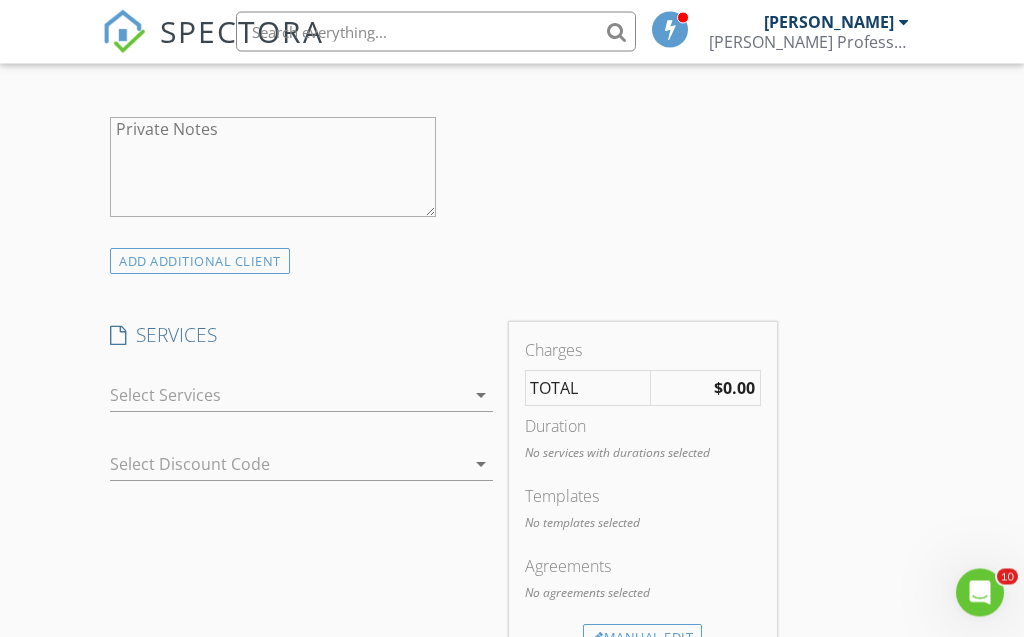 type on "2218" 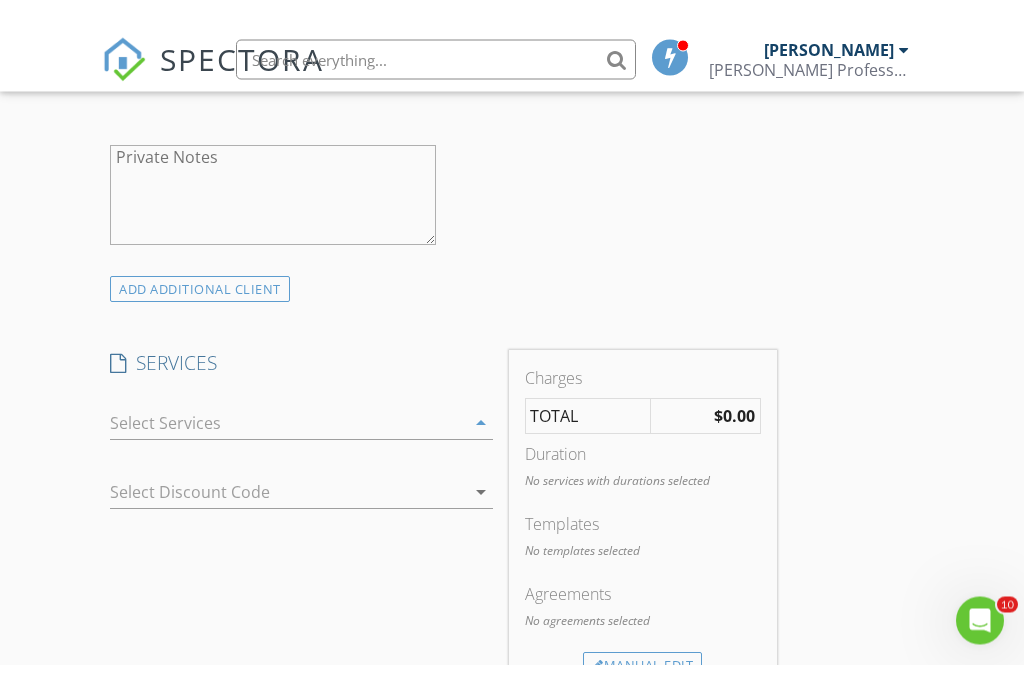 scroll, scrollTop: 1424, scrollLeft: 0, axis: vertical 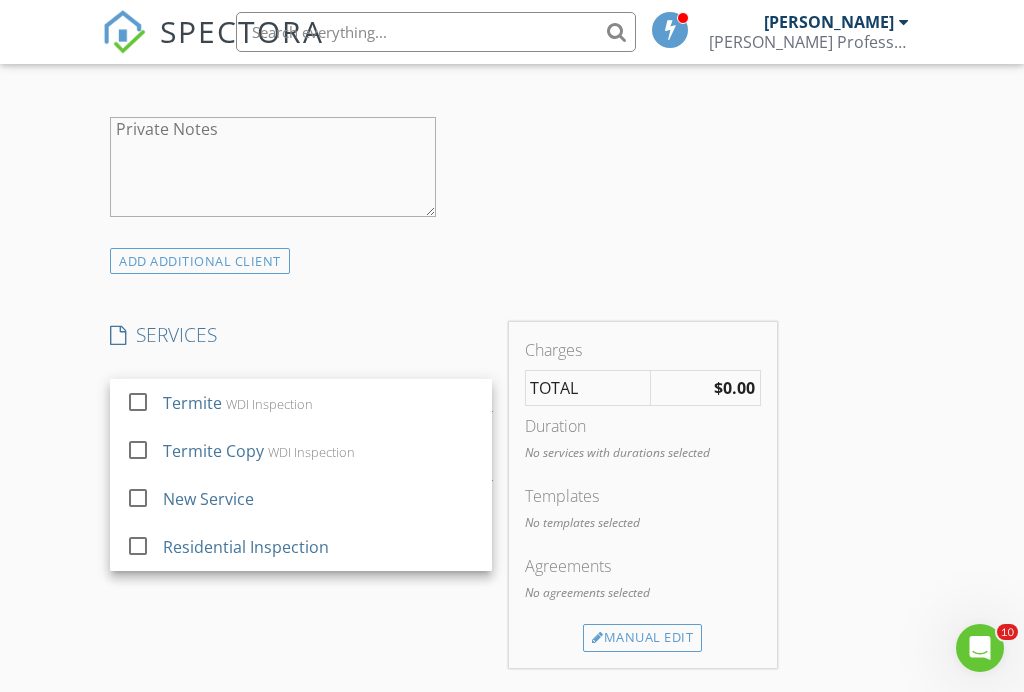 click on "Residential Inspection" at bounding box center [320, 547] 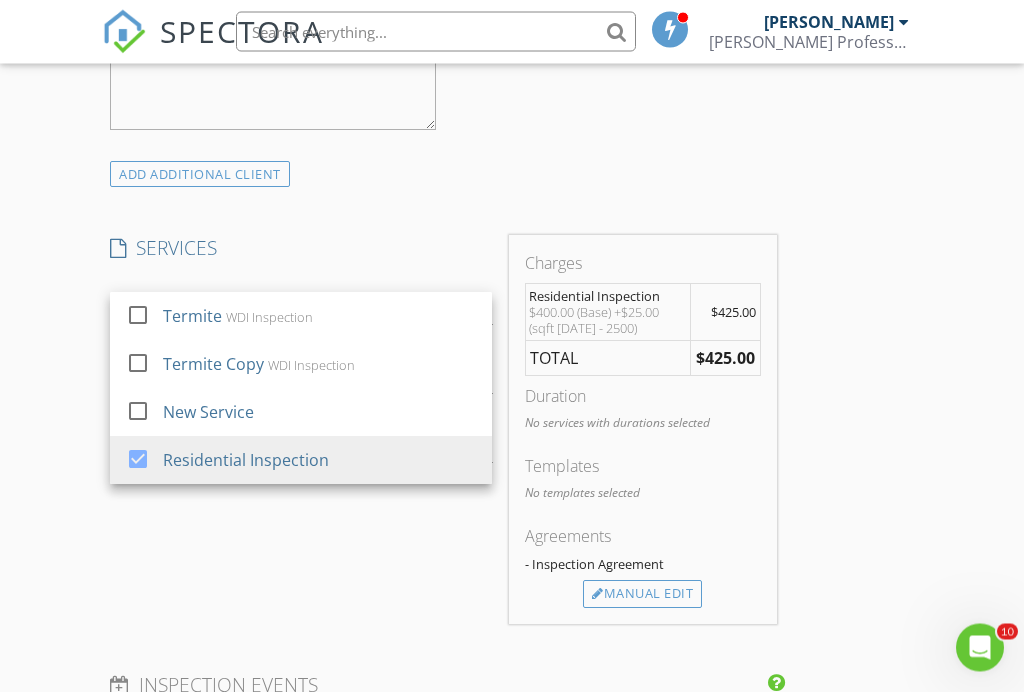 scroll, scrollTop: 1511, scrollLeft: 0, axis: vertical 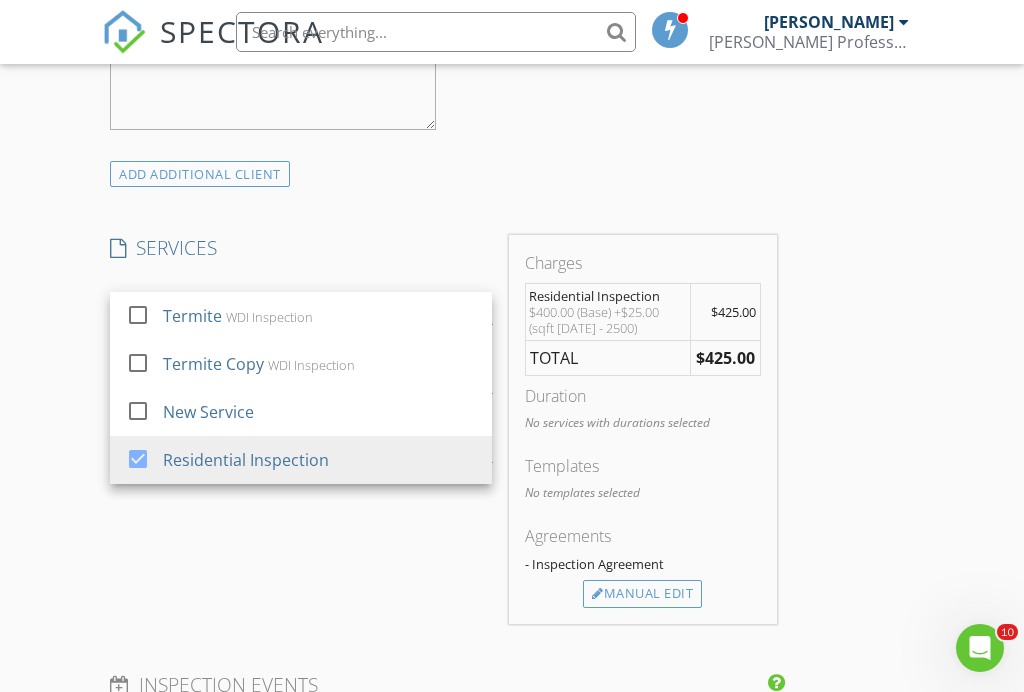 click on "Manual Edit" at bounding box center [642, 594] 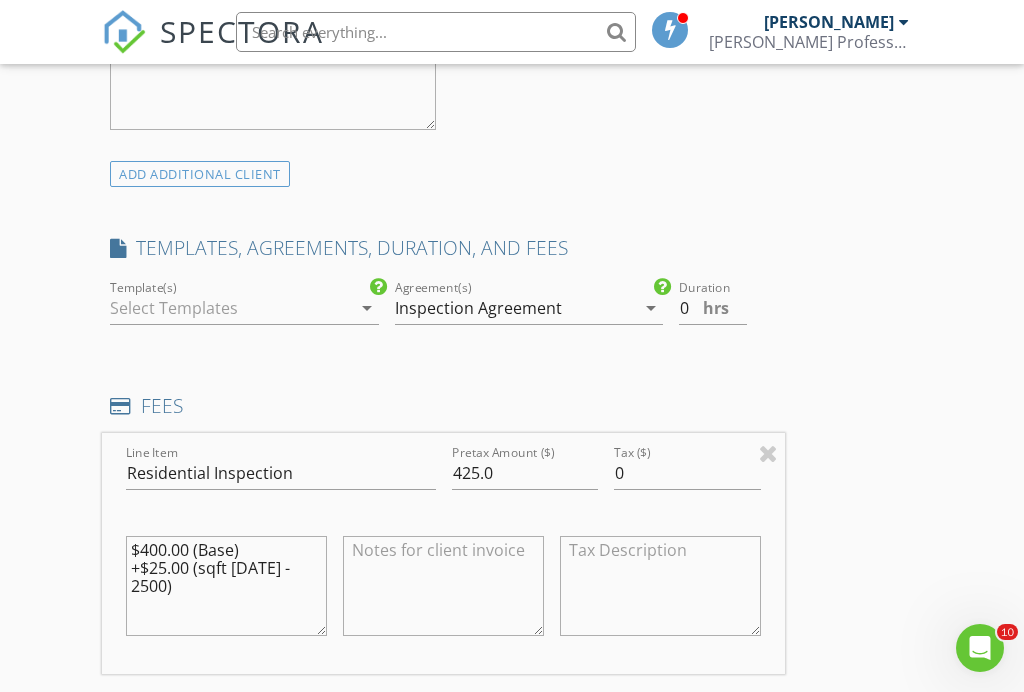 click on "arrow_drop_down" at bounding box center (367, 308) 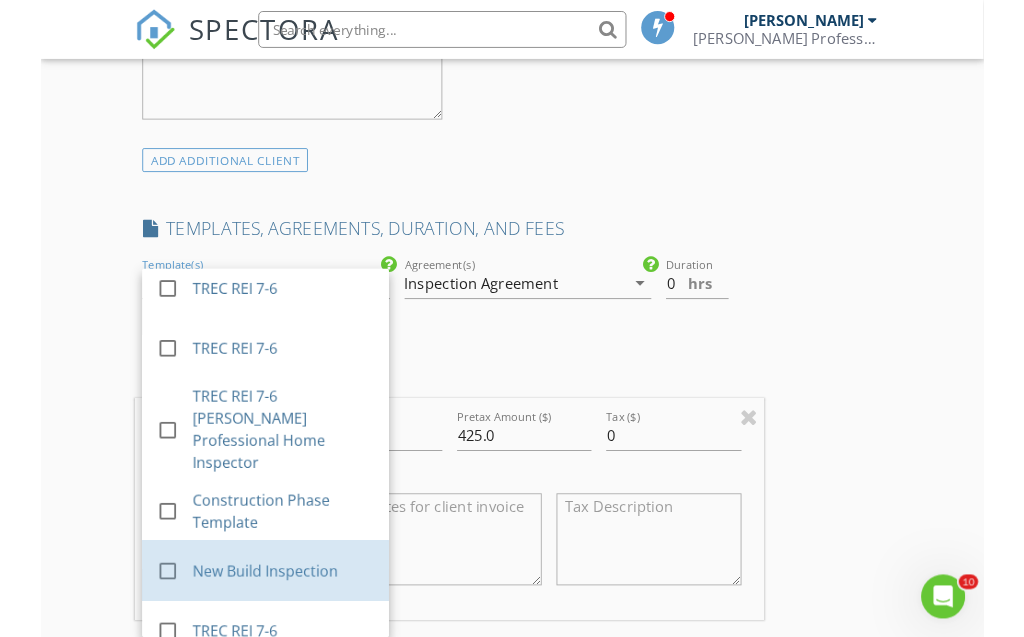 scroll, scrollTop: 687, scrollLeft: 0, axis: vertical 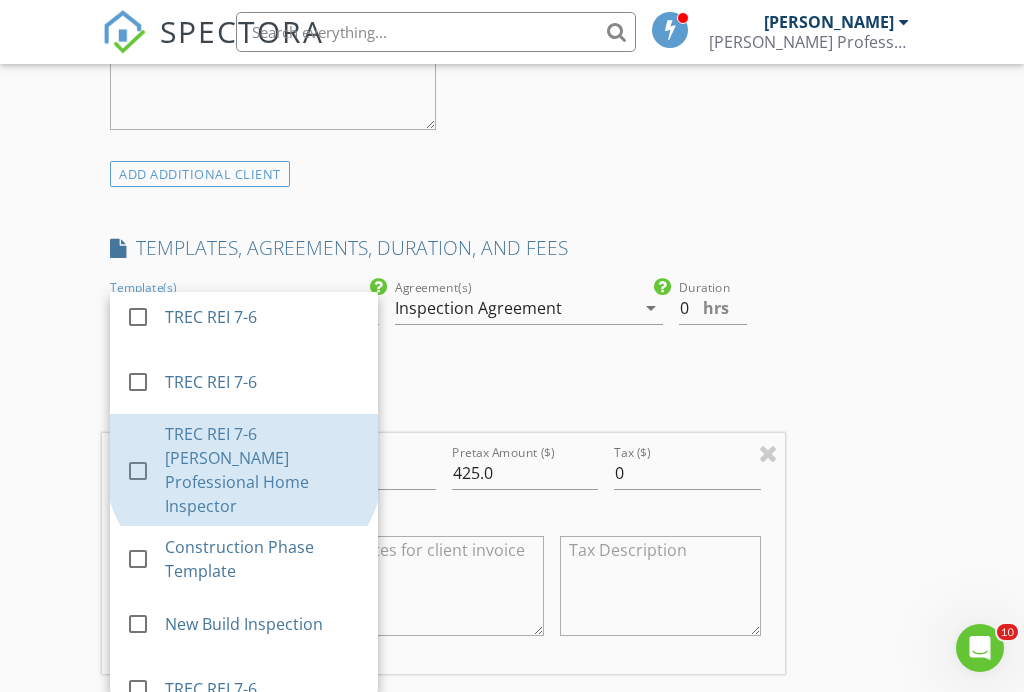 click on "TREC REI 7-6 [PERSON_NAME] Professional Home Inspector" at bounding box center (264, 470) 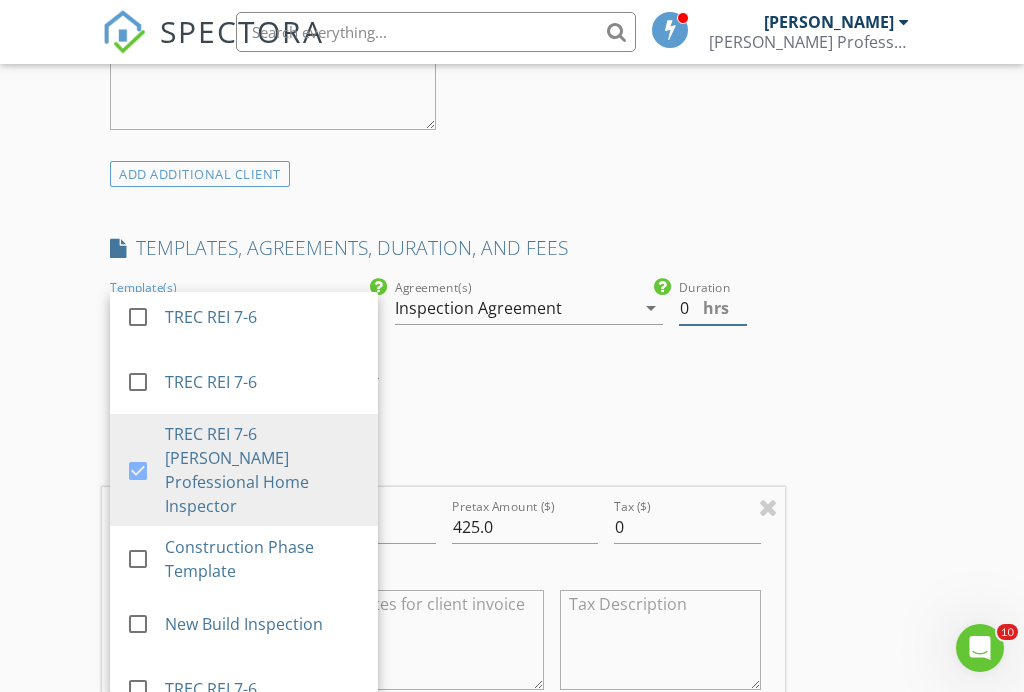 click on "0" at bounding box center [713, 308] 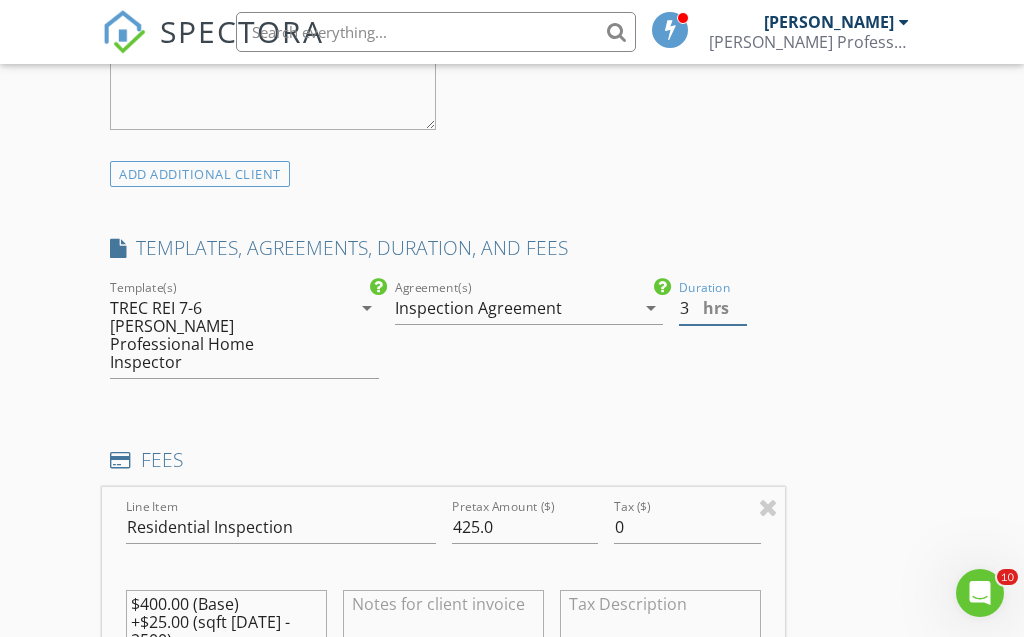 scroll, scrollTop: 1571, scrollLeft: 0, axis: vertical 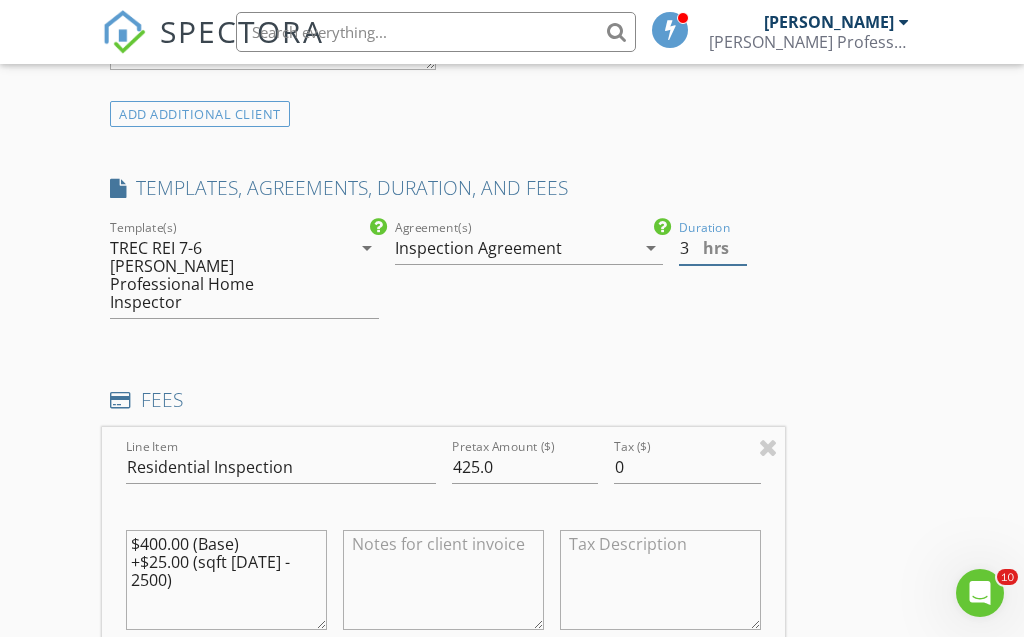 type on "3" 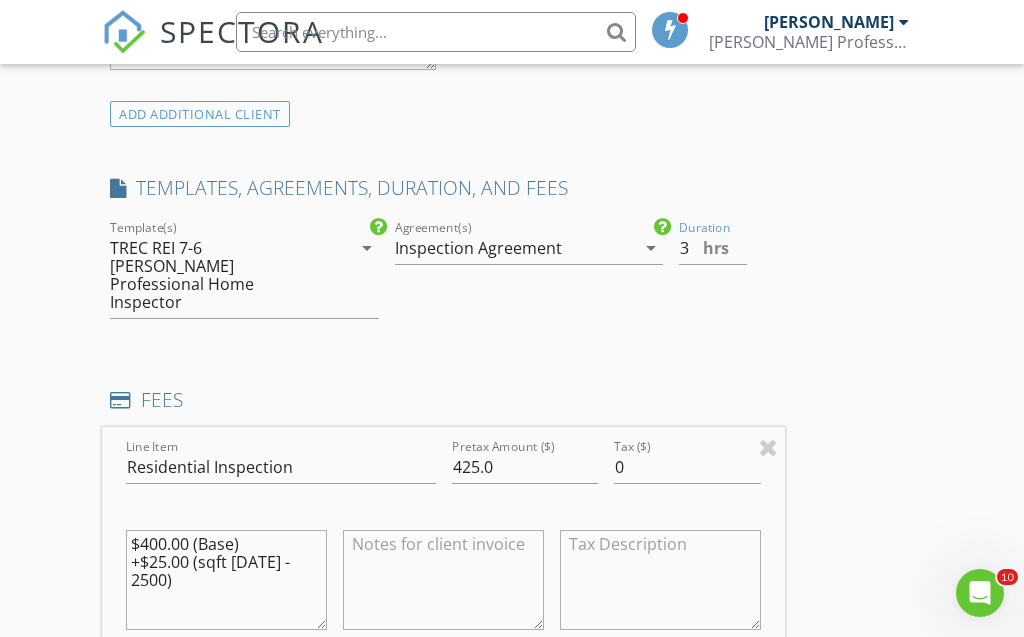 click on "$400.00 (Base)
+$25.00 (sqft 2000 - 2500)" at bounding box center [226, 580] 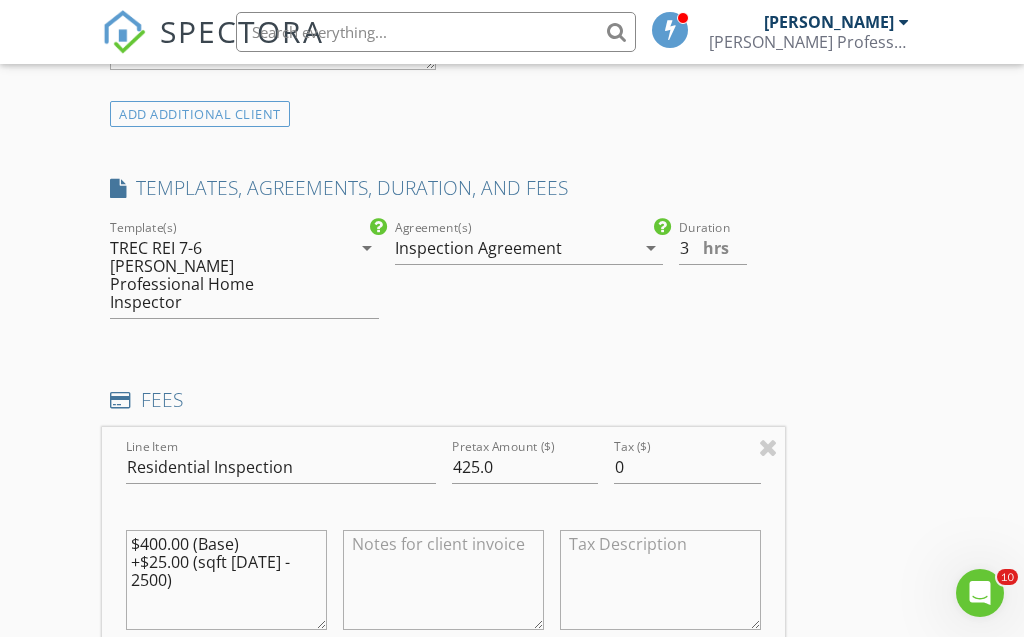 click on "$400.00 (Base)
+$25.00 (sqft 2000 - 2500)" at bounding box center [226, 580] 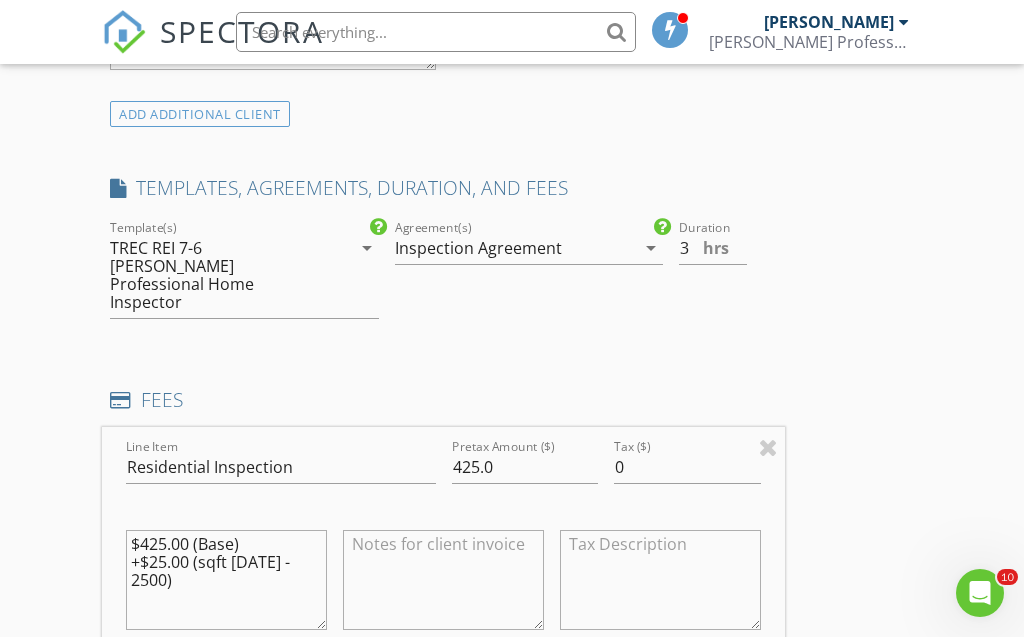 type on "$425.00 (Base)
+$25.00 (sqft [DATE] - 2500)" 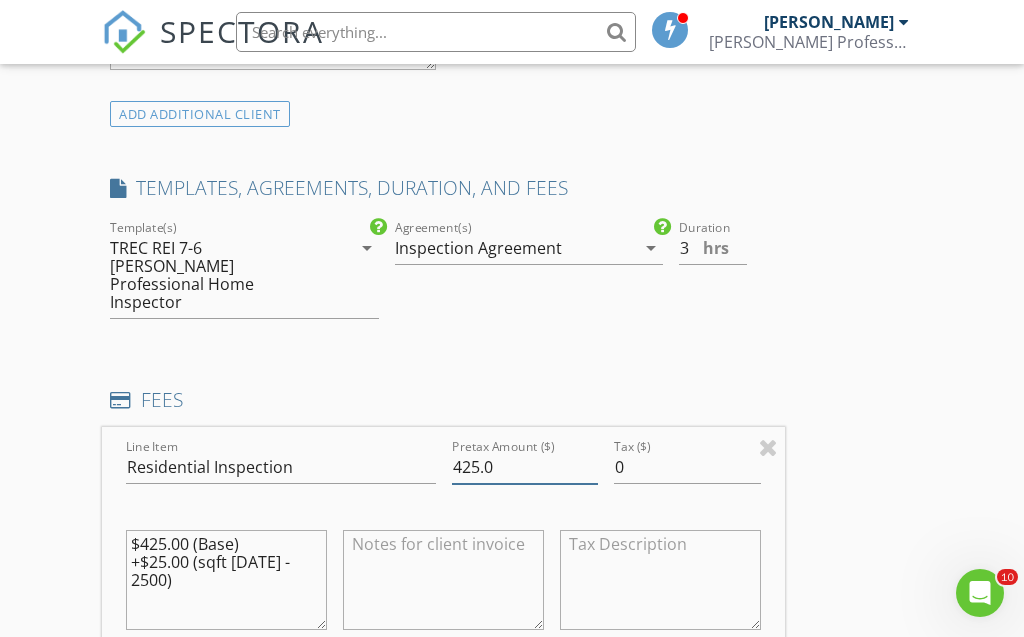 click on "425.0" at bounding box center (525, 467) 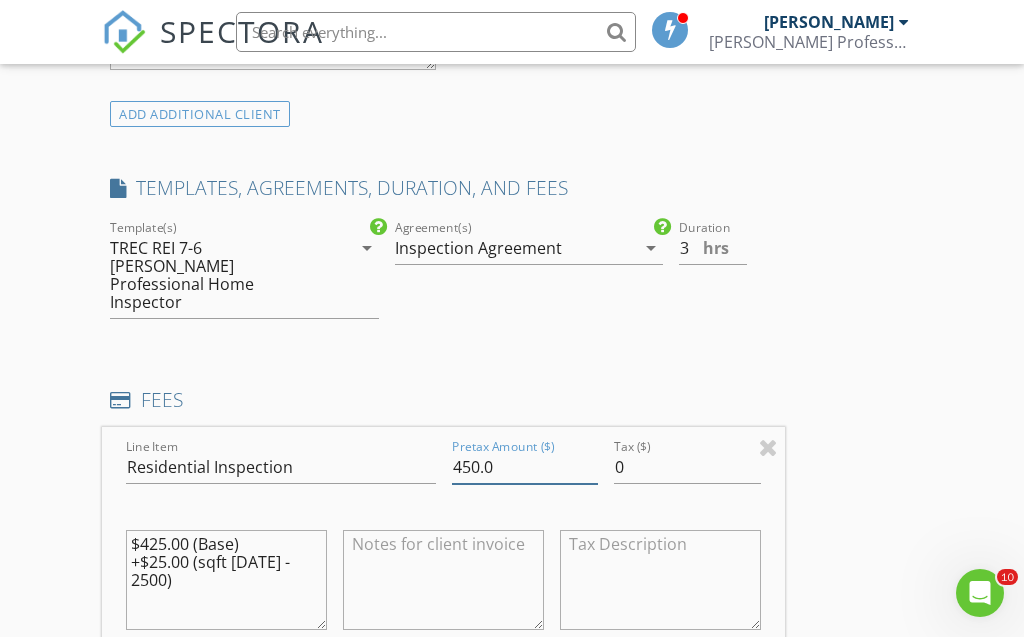 click on "450.0" at bounding box center [525, 467] 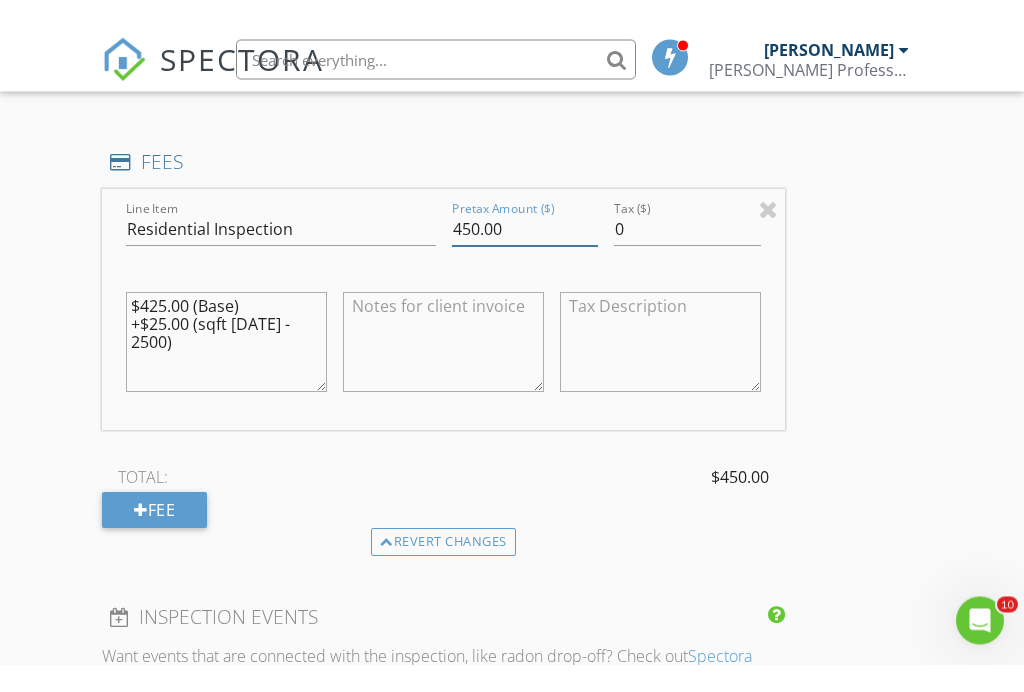 scroll, scrollTop: 1837, scrollLeft: 0, axis: vertical 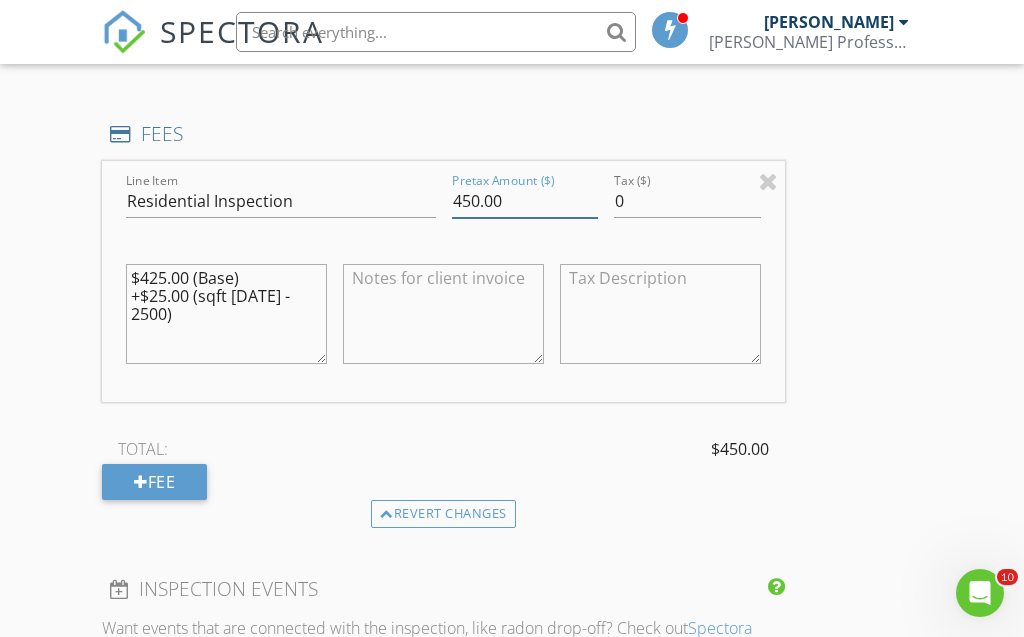 type on "450.00" 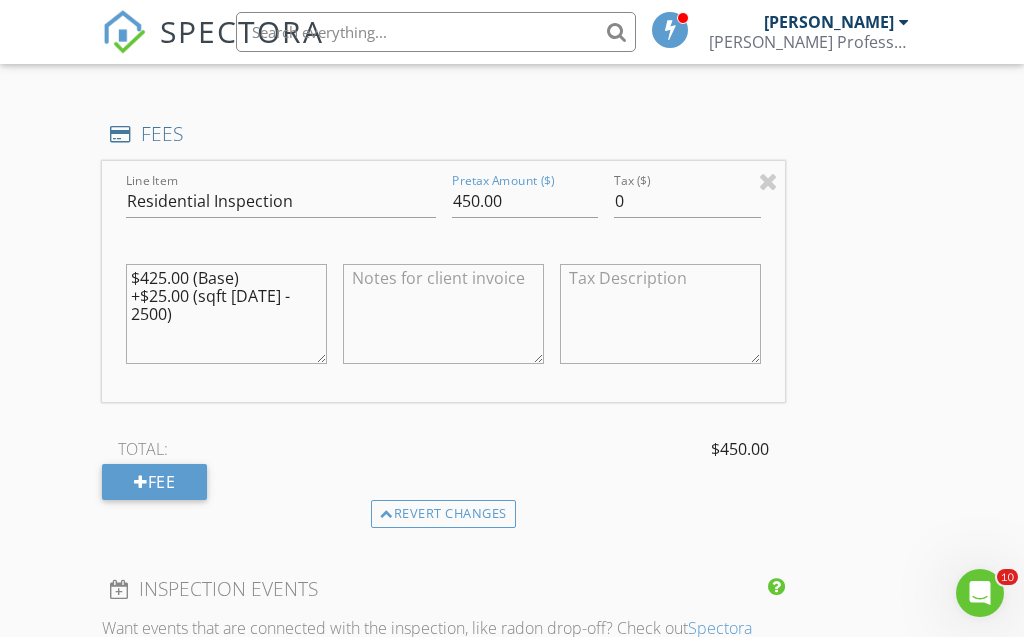 click on "Fee" at bounding box center (154, 482) 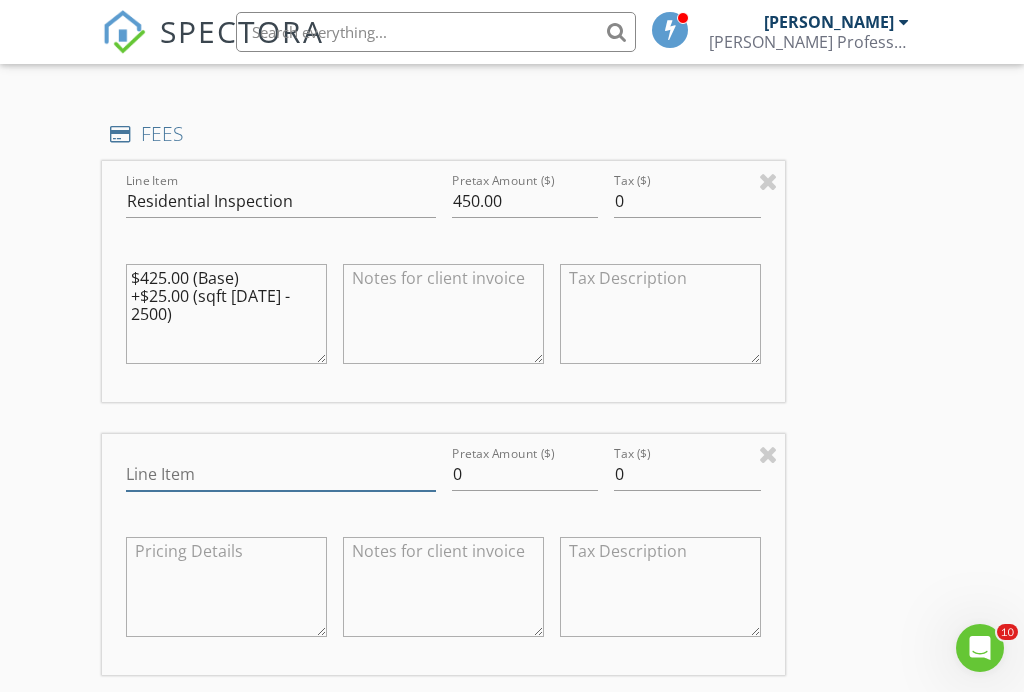 click on "Line Item" at bounding box center (280, 474) 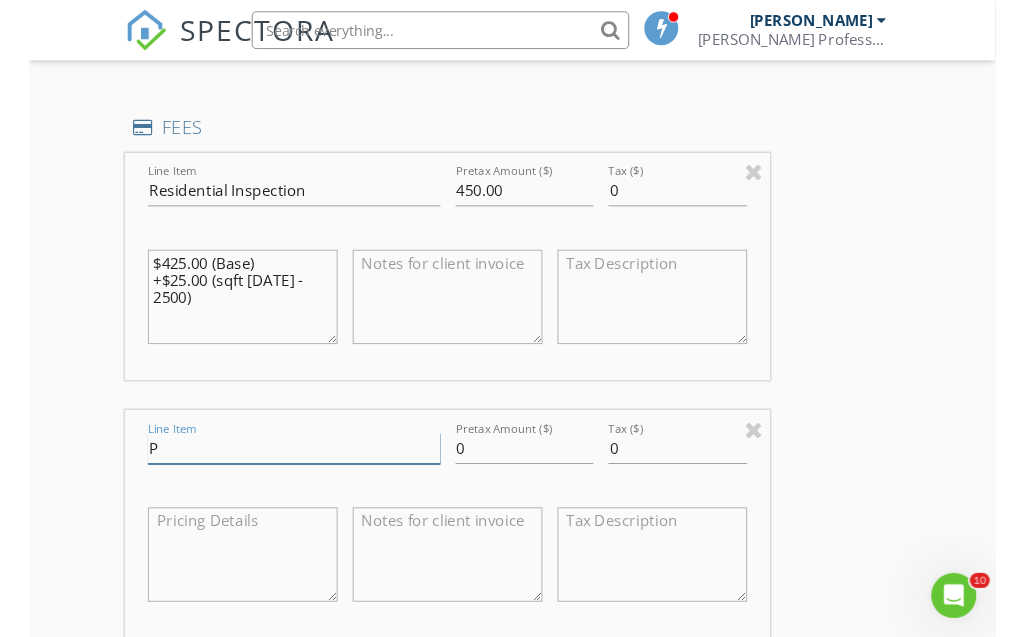 scroll, scrollTop: 1837, scrollLeft: 0, axis: vertical 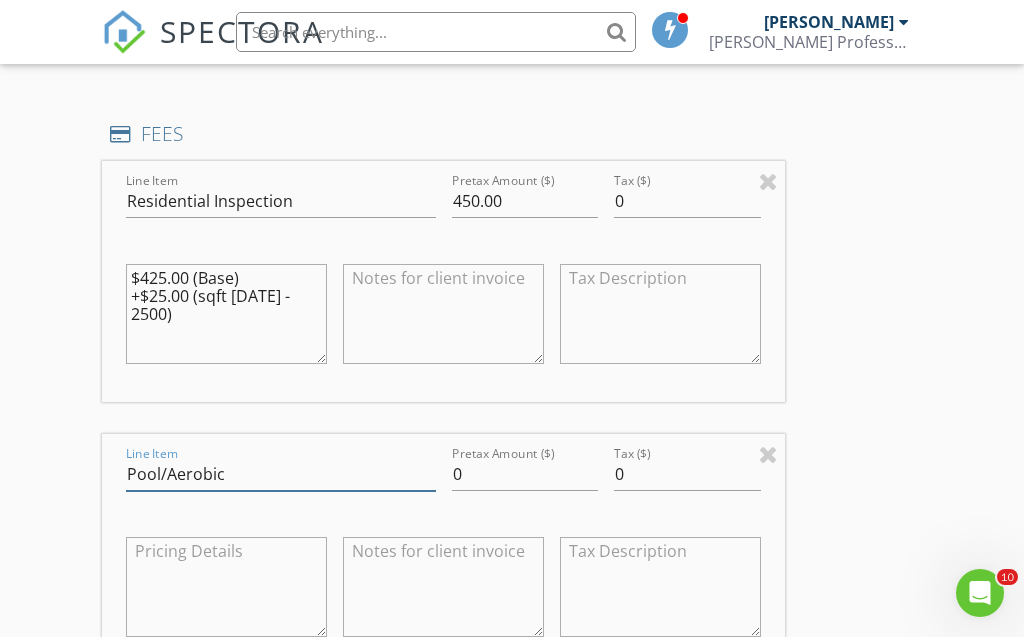 type on "Pool/Aerobic" 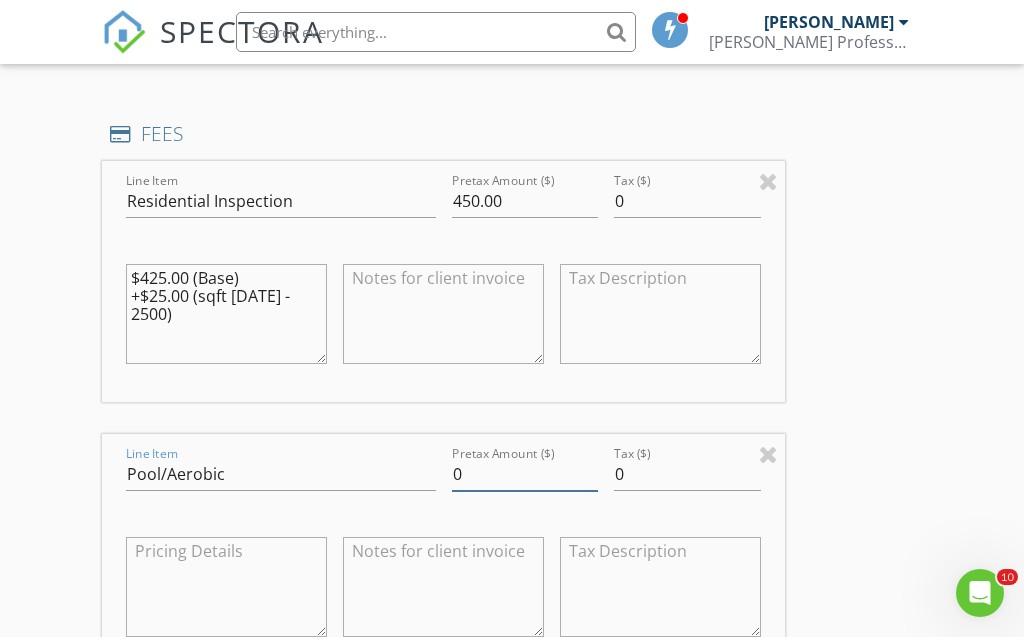 click on "0" at bounding box center (525, 474) 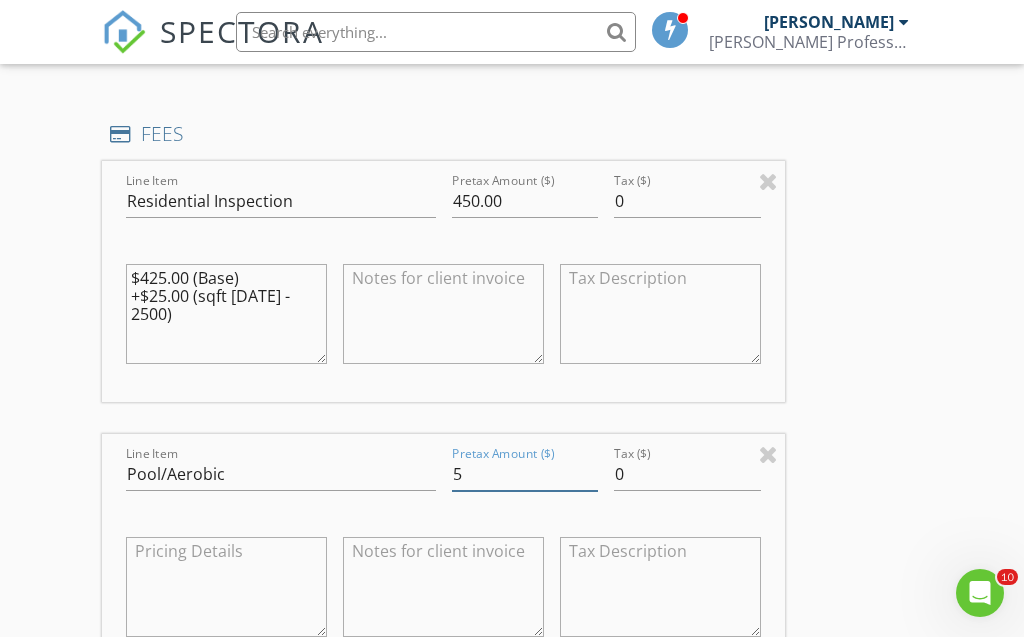 type on "50" 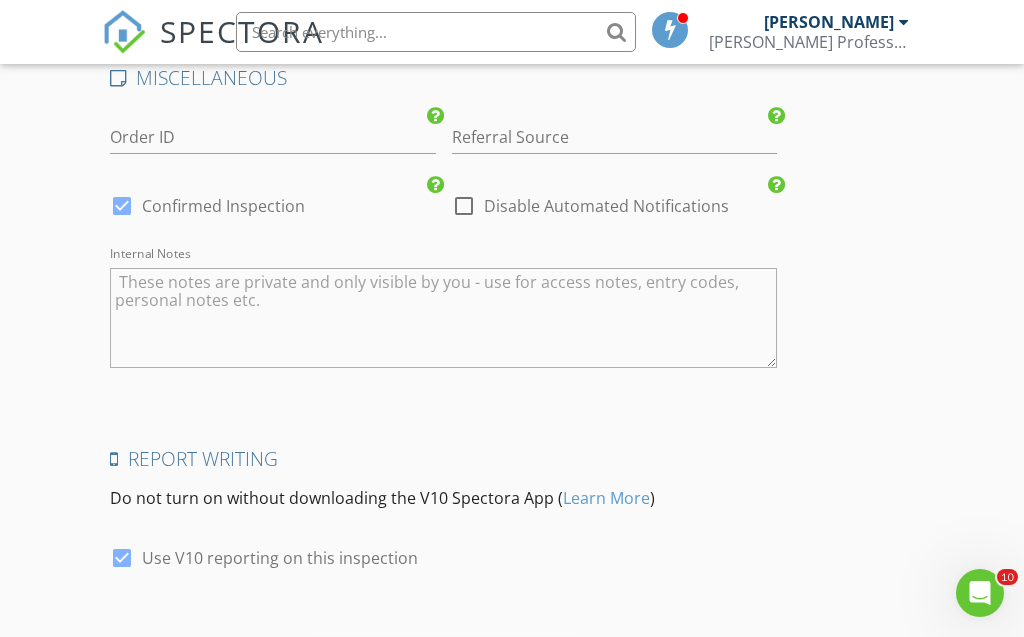 scroll, scrollTop: 3385, scrollLeft: 0, axis: vertical 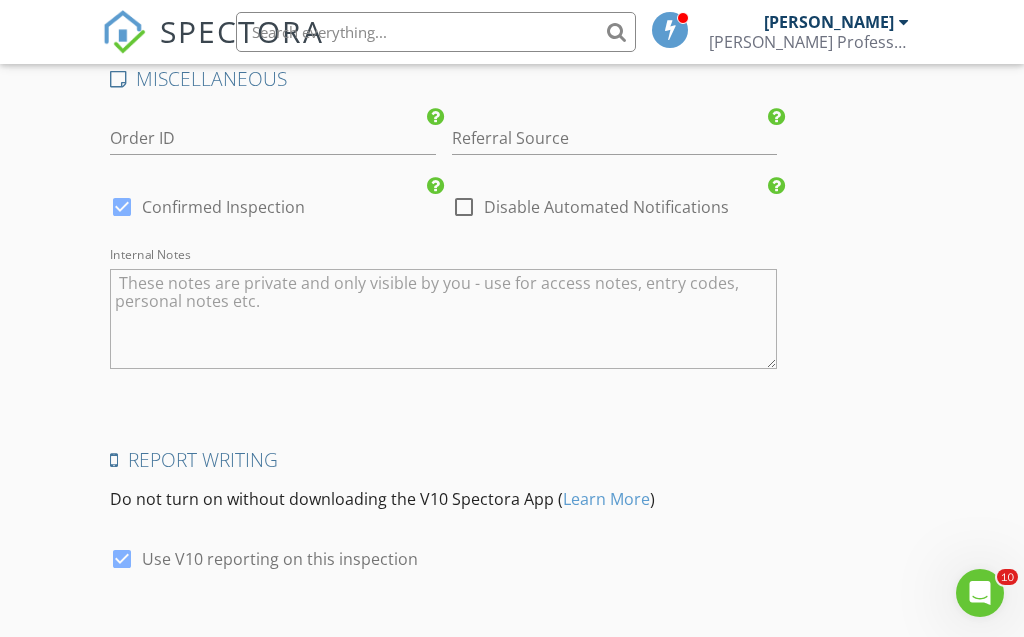 type on "50.00" 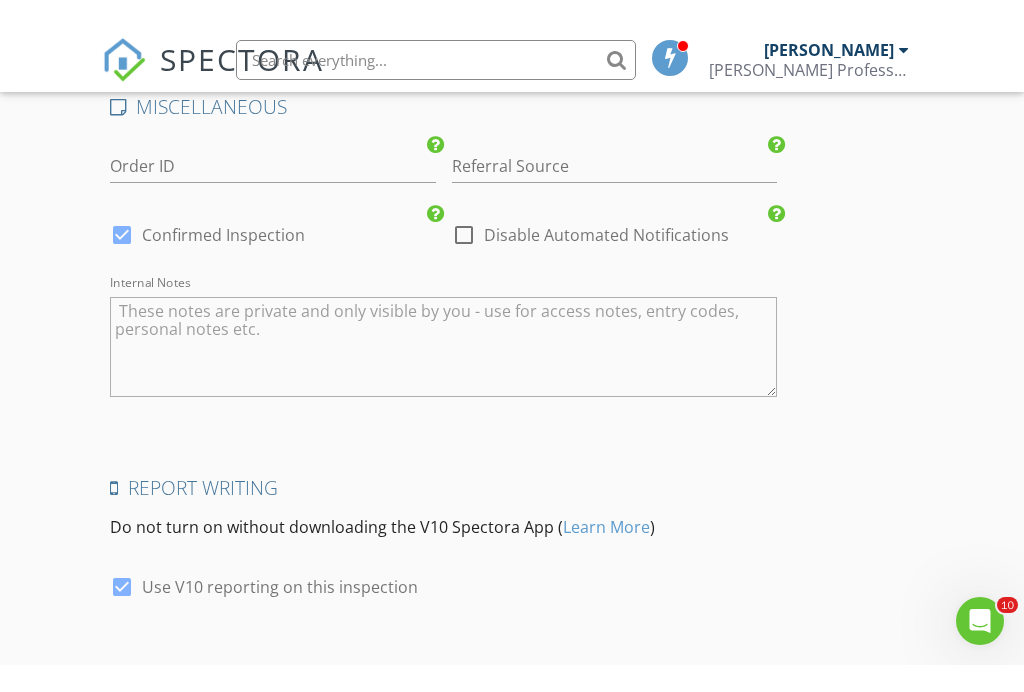 scroll, scrollTop: 3384, scrollLeft: 0, axis: vertical 